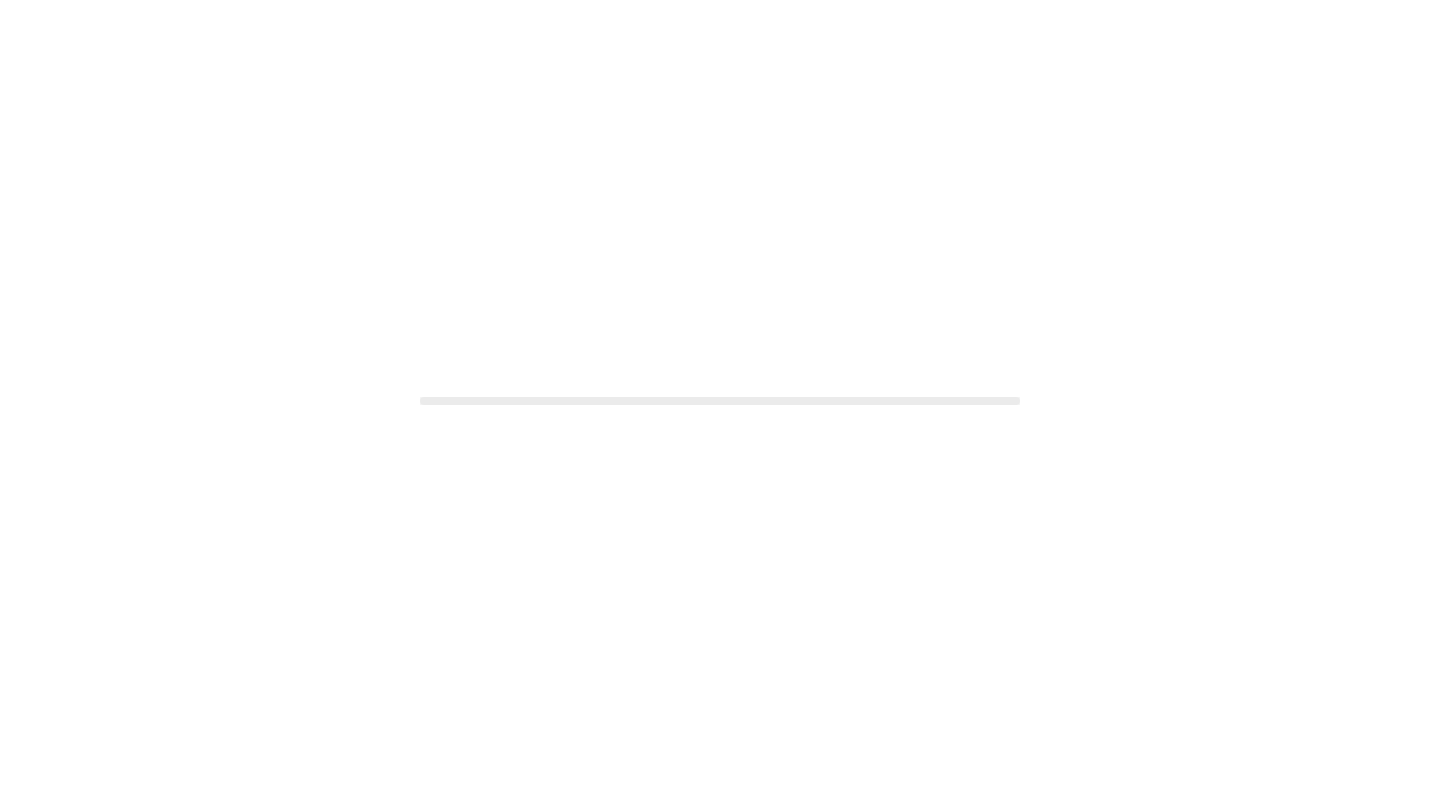 scroll, scrollTop: 0, scrollLeft: 0, axis: both 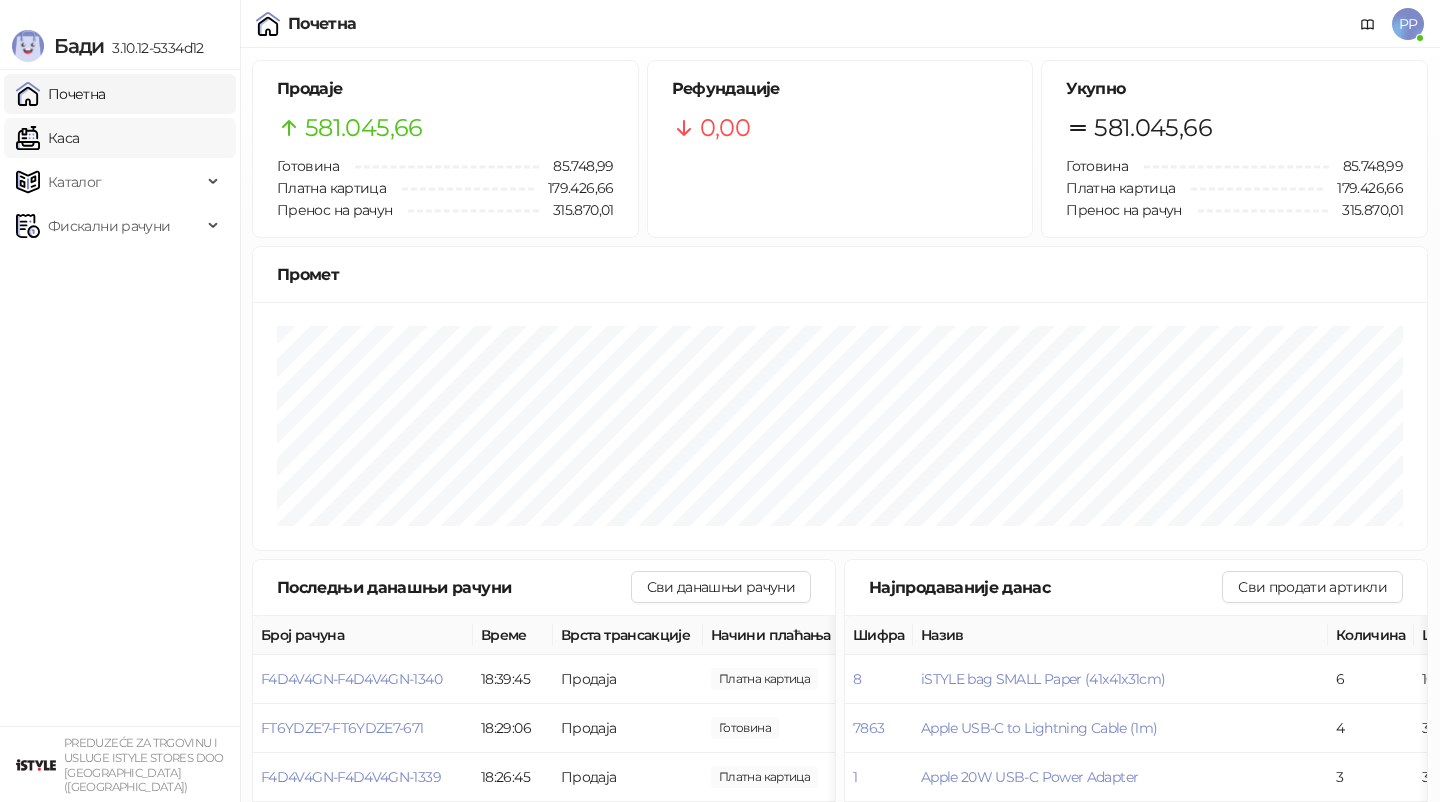 click on "Каса" at bounding box center (47, 138) 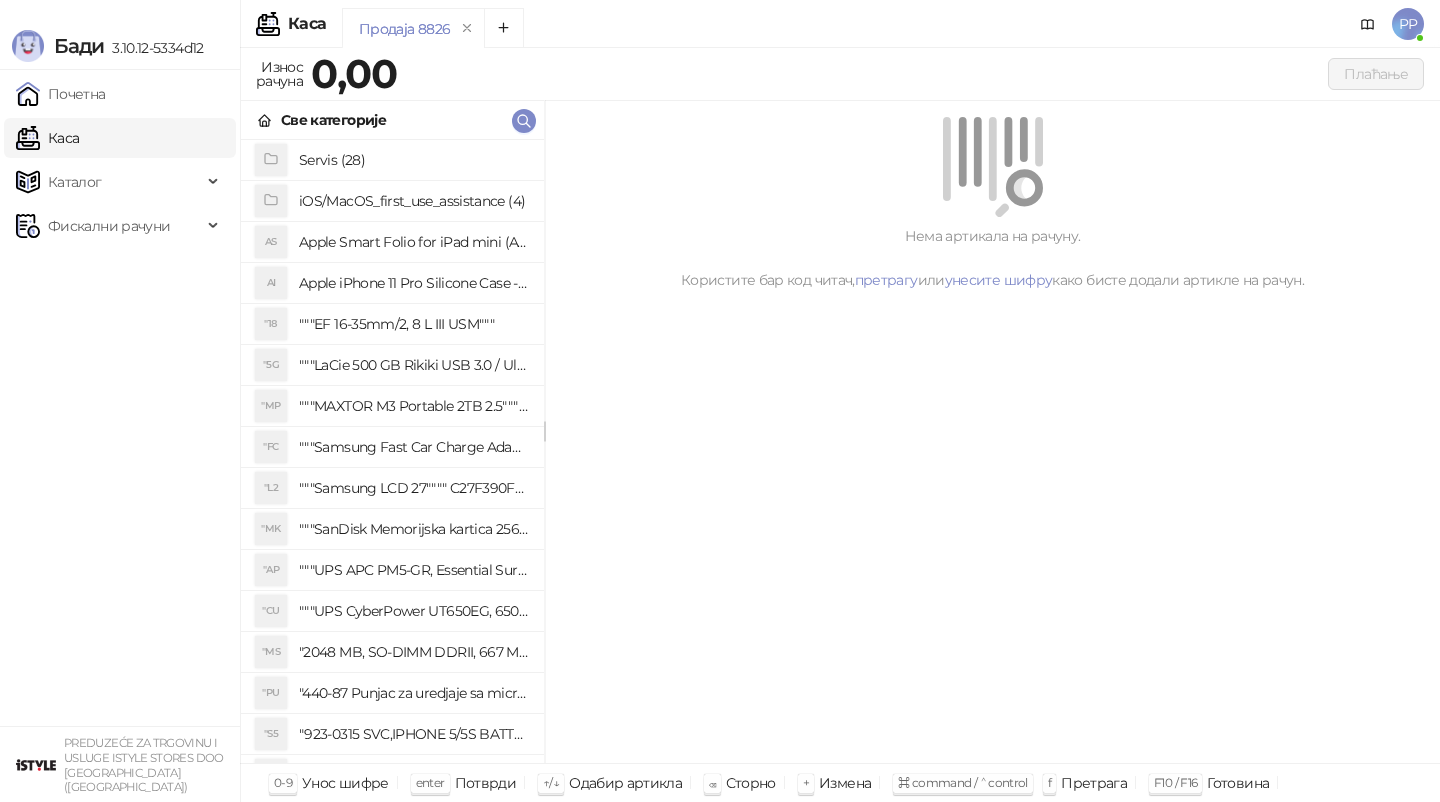 click on "Каса" at bounding box center [47, 138] 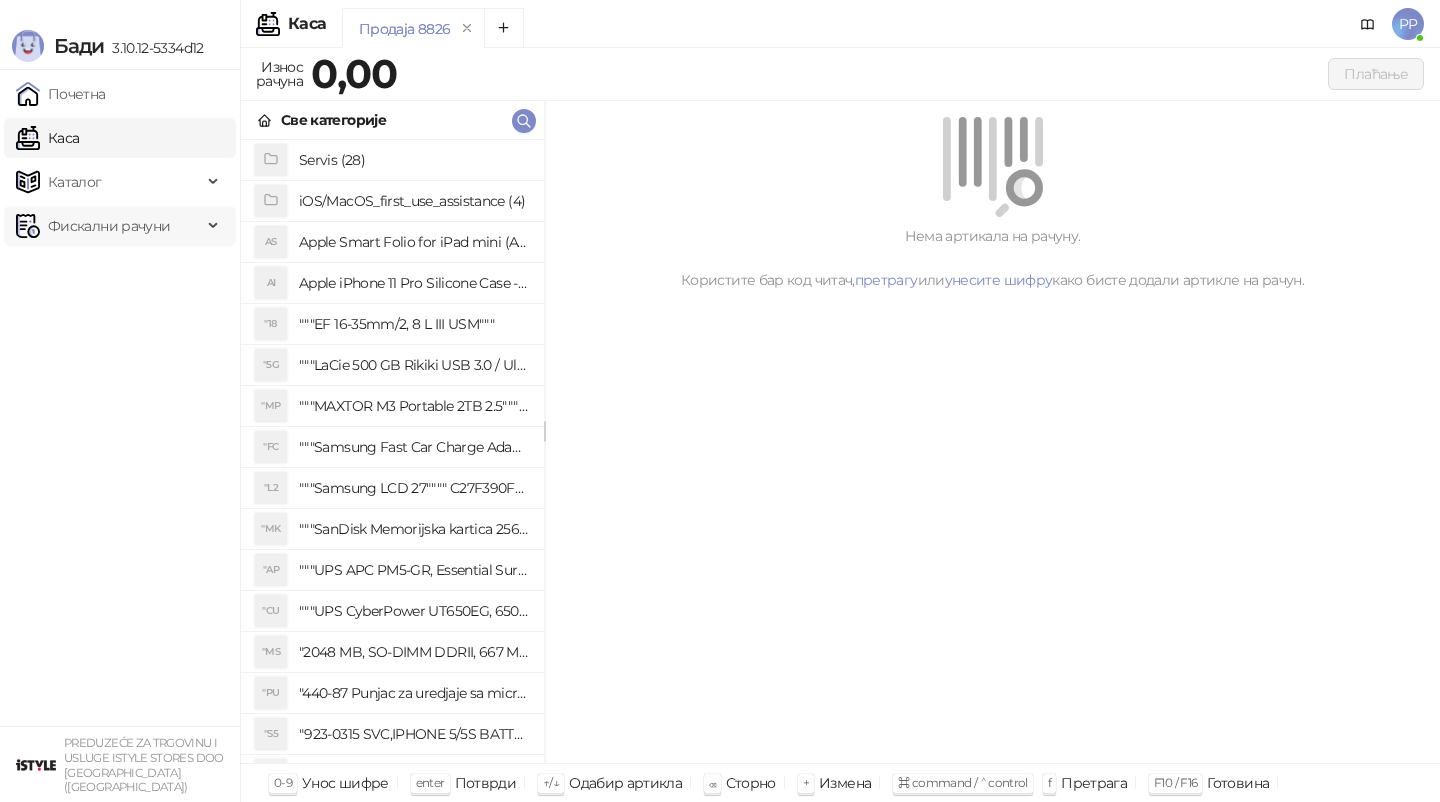 click at bounding box center [28, 226] 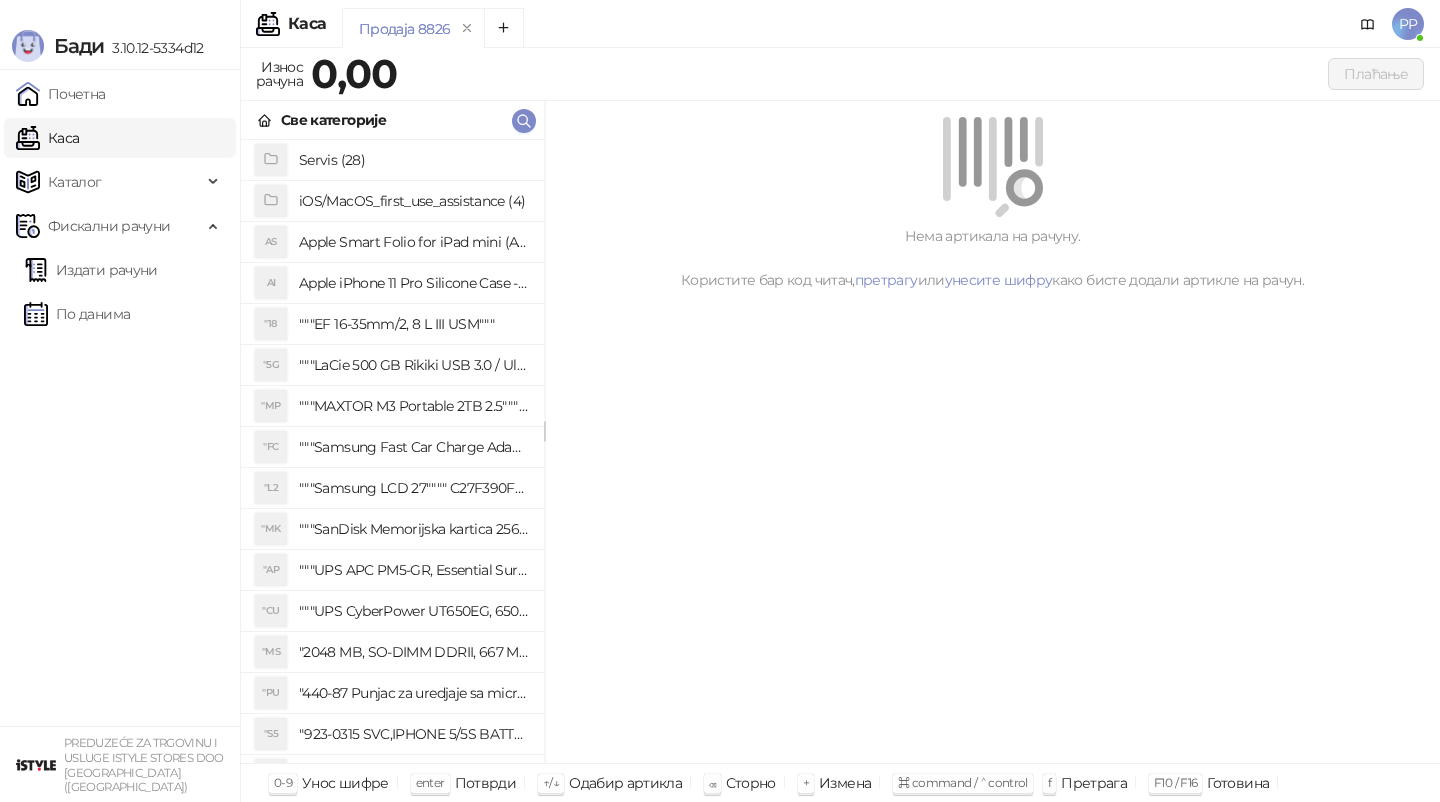 click on "PP" at bounding box center [1408, 24] 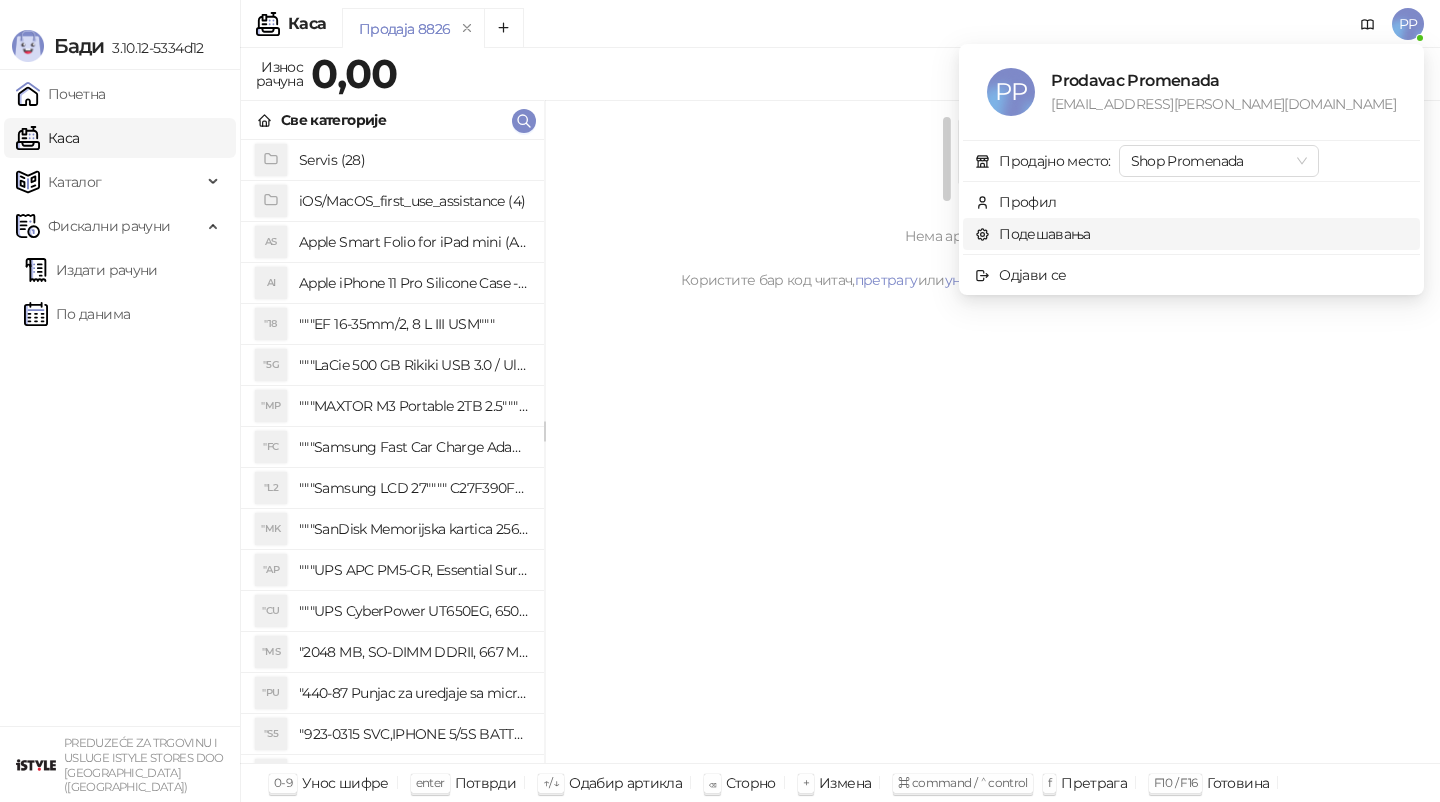 click on "Подешавања" at bounding box center (1033, 234) 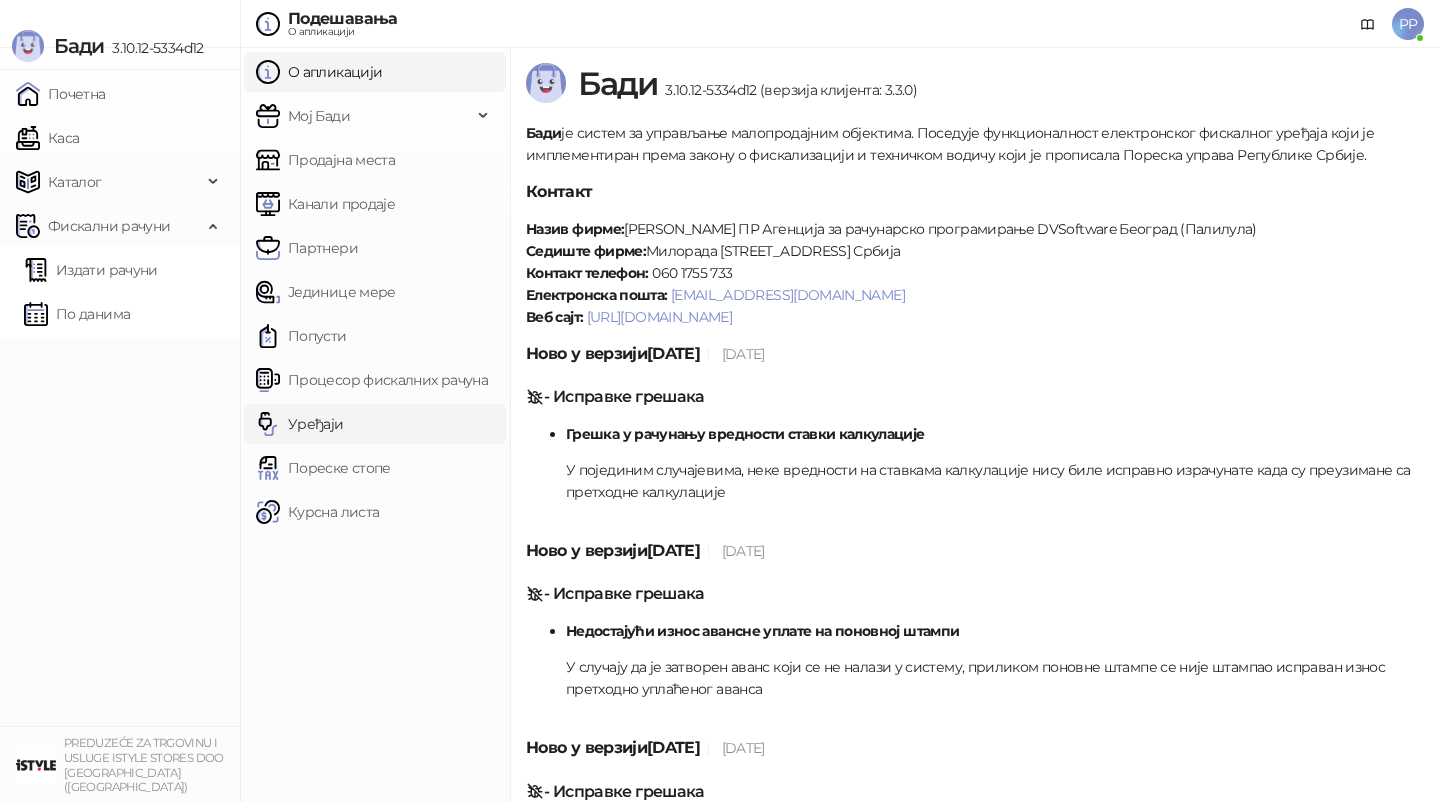 click on "Уређаји" at bounding box center [300, 424] 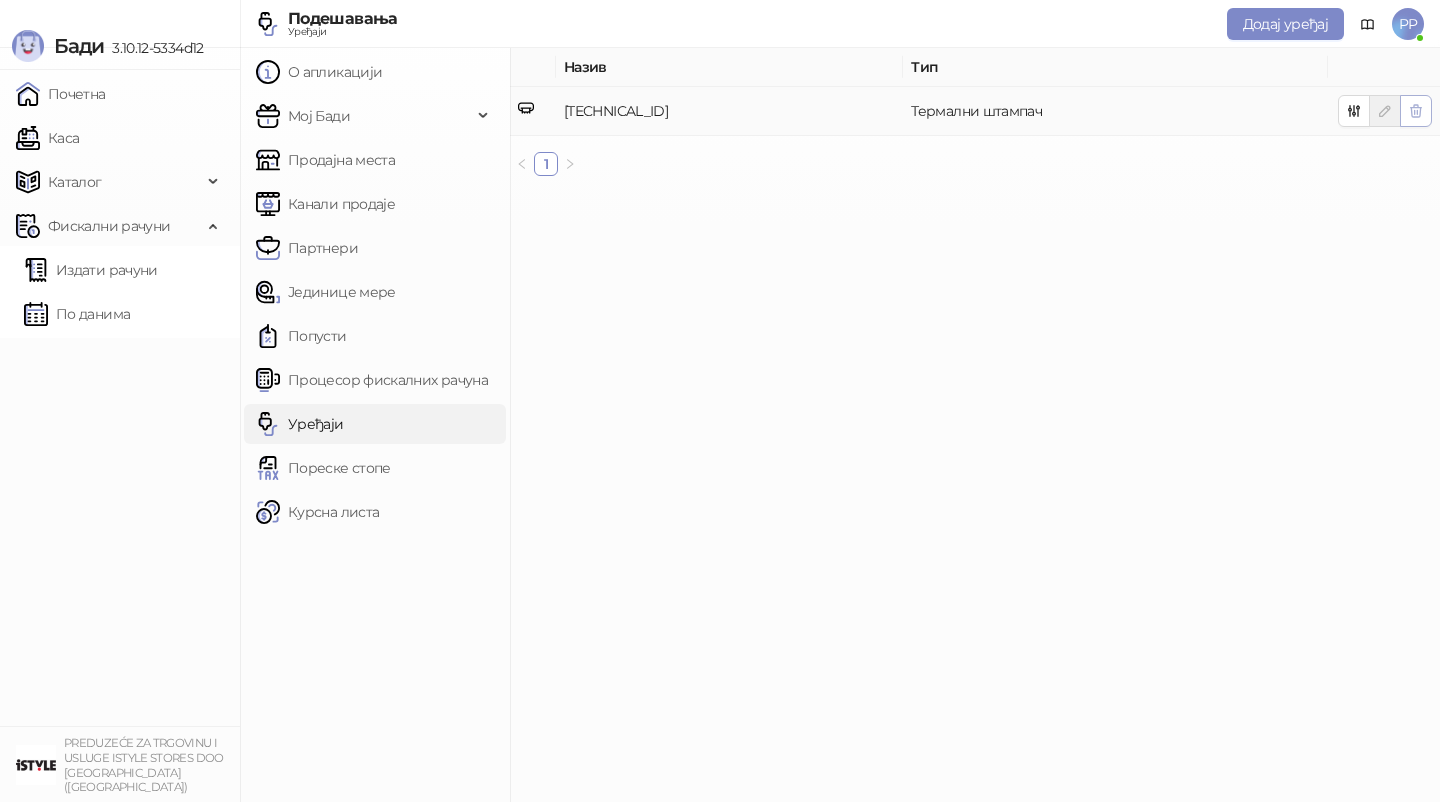 click at bounding box center [1416, 111] 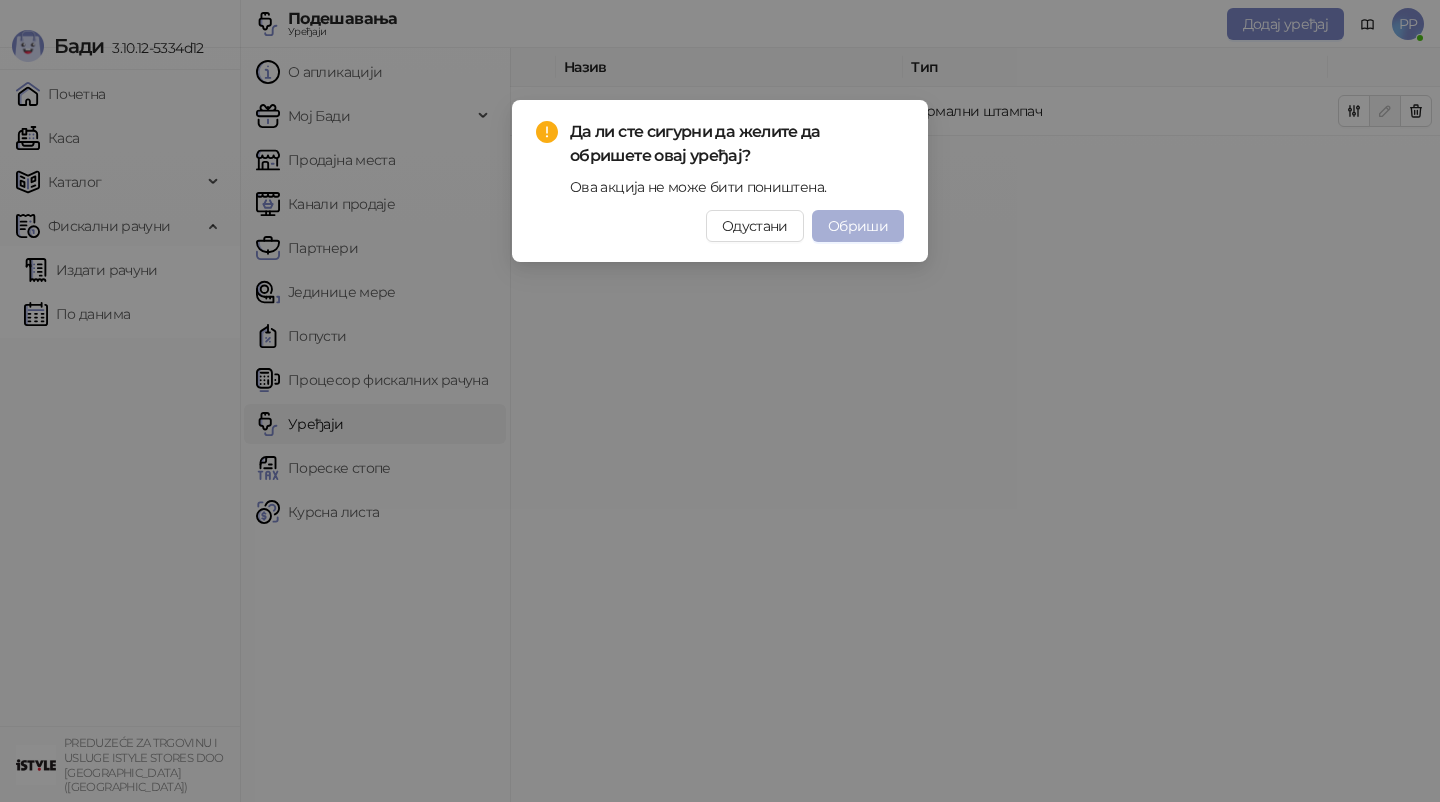 click on "Обриши" at bounding box center [858, 226] 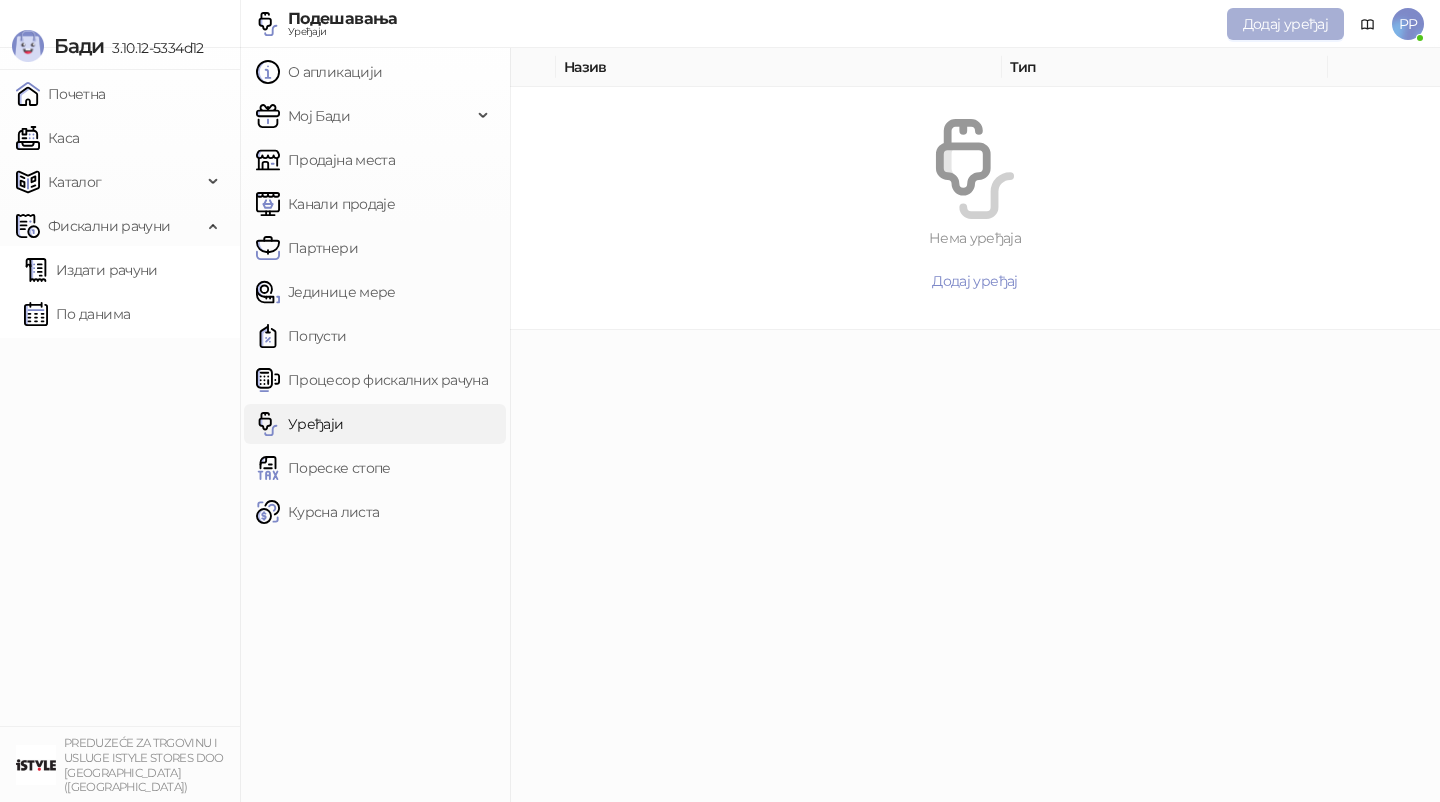 click on "Додај уређај" at bounding box center [1285, 24] 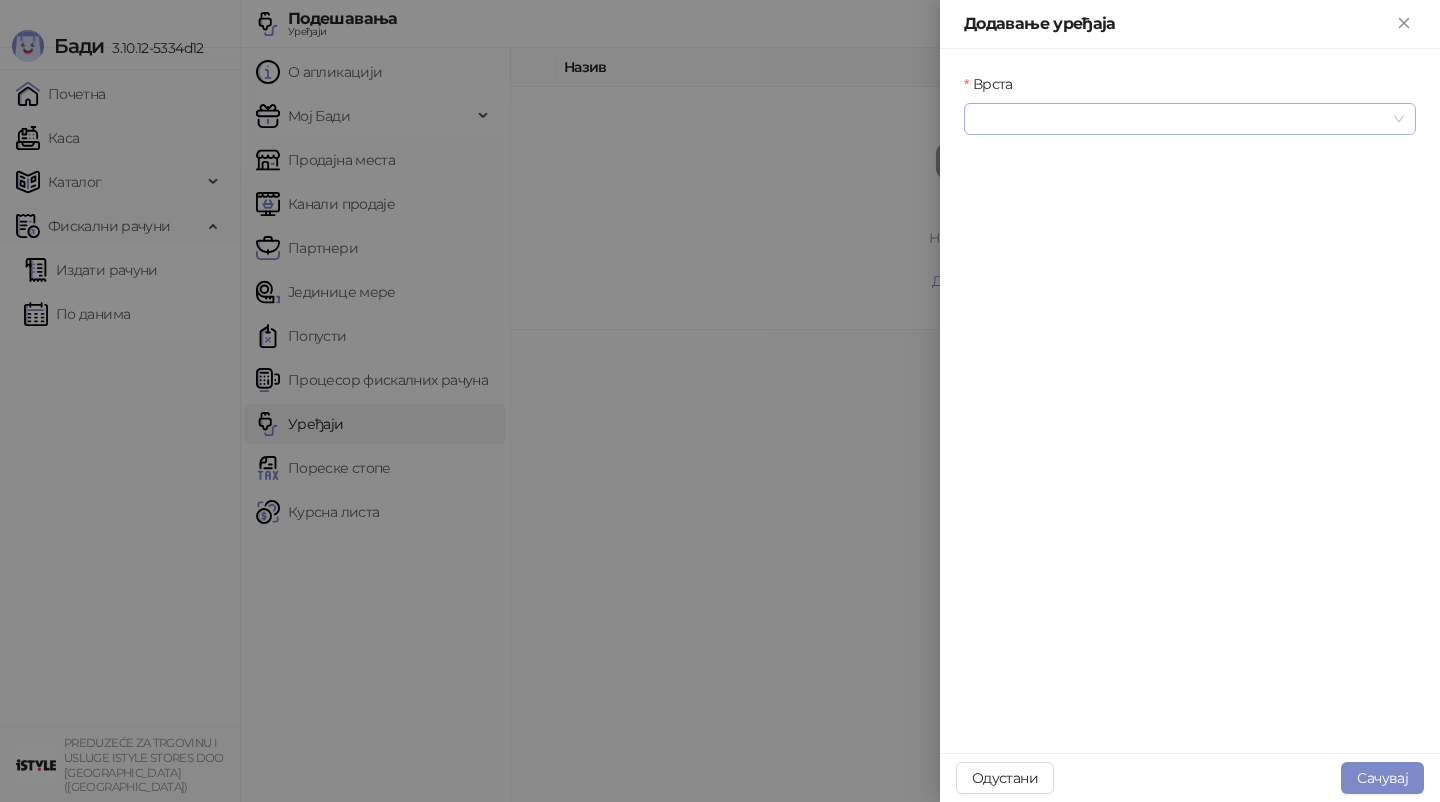 click on "Врста" at bounding box center (1181, 119) 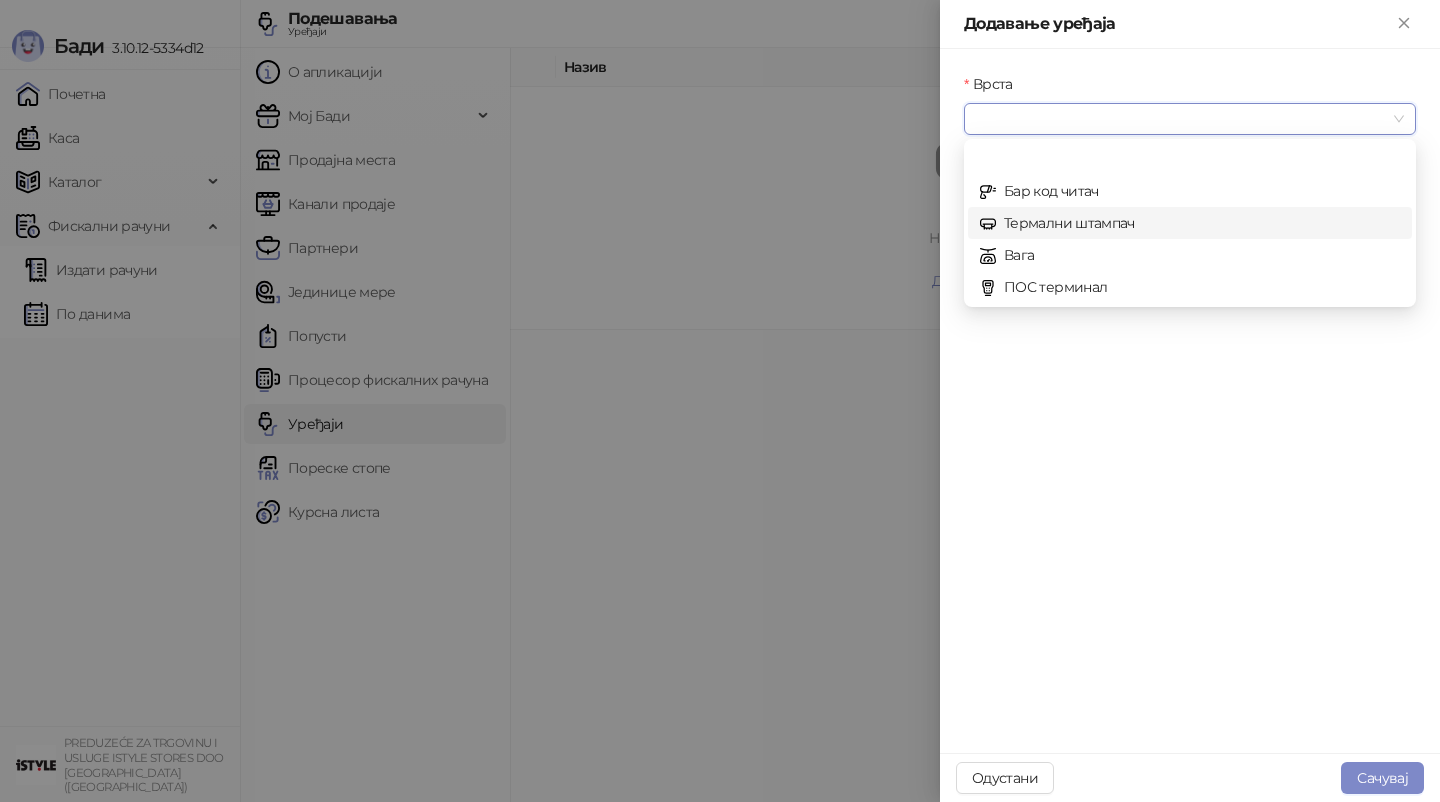 click on "Термални штампач" at bounding box center [1190, 223] 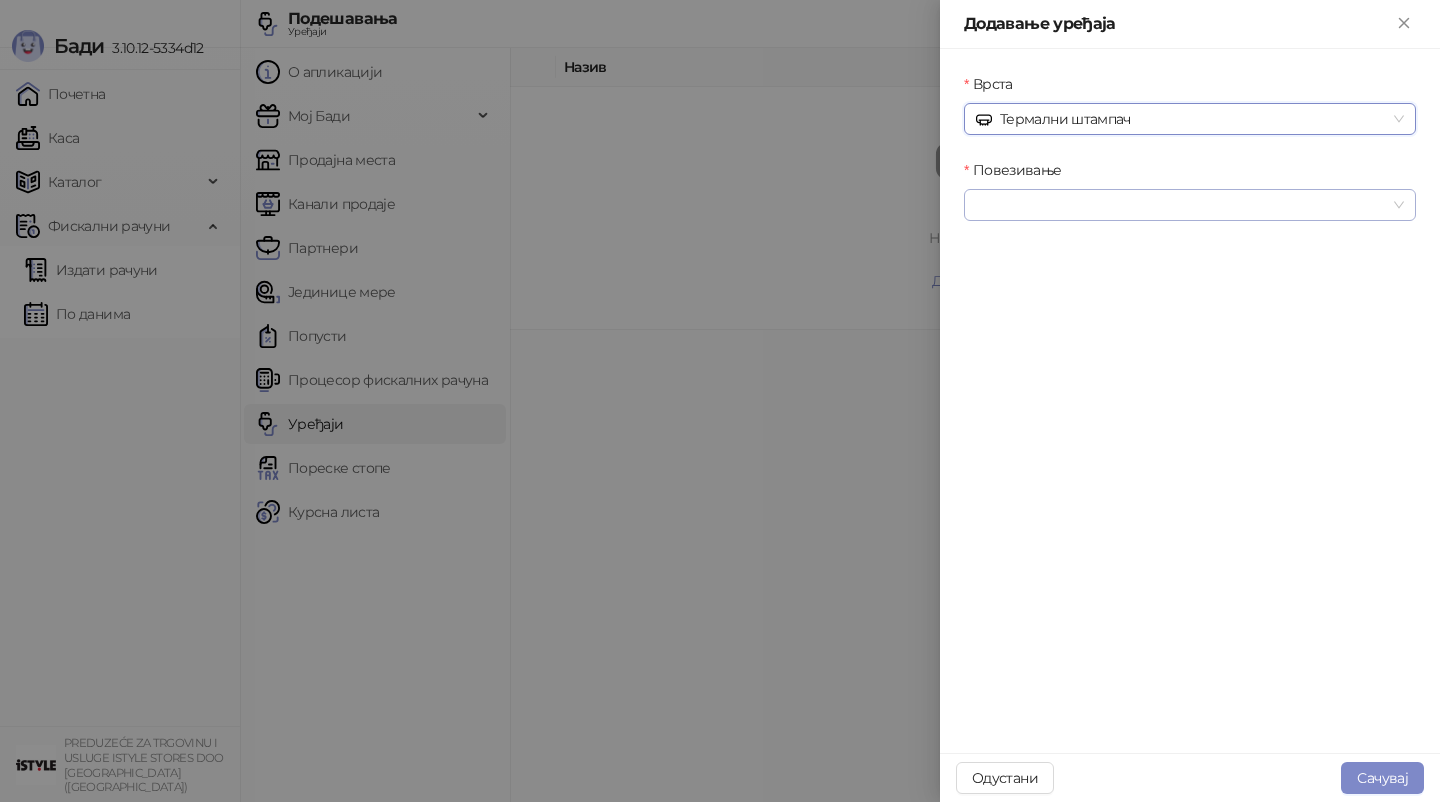 click on "Повезивање" at bounding box center [1181, 205] 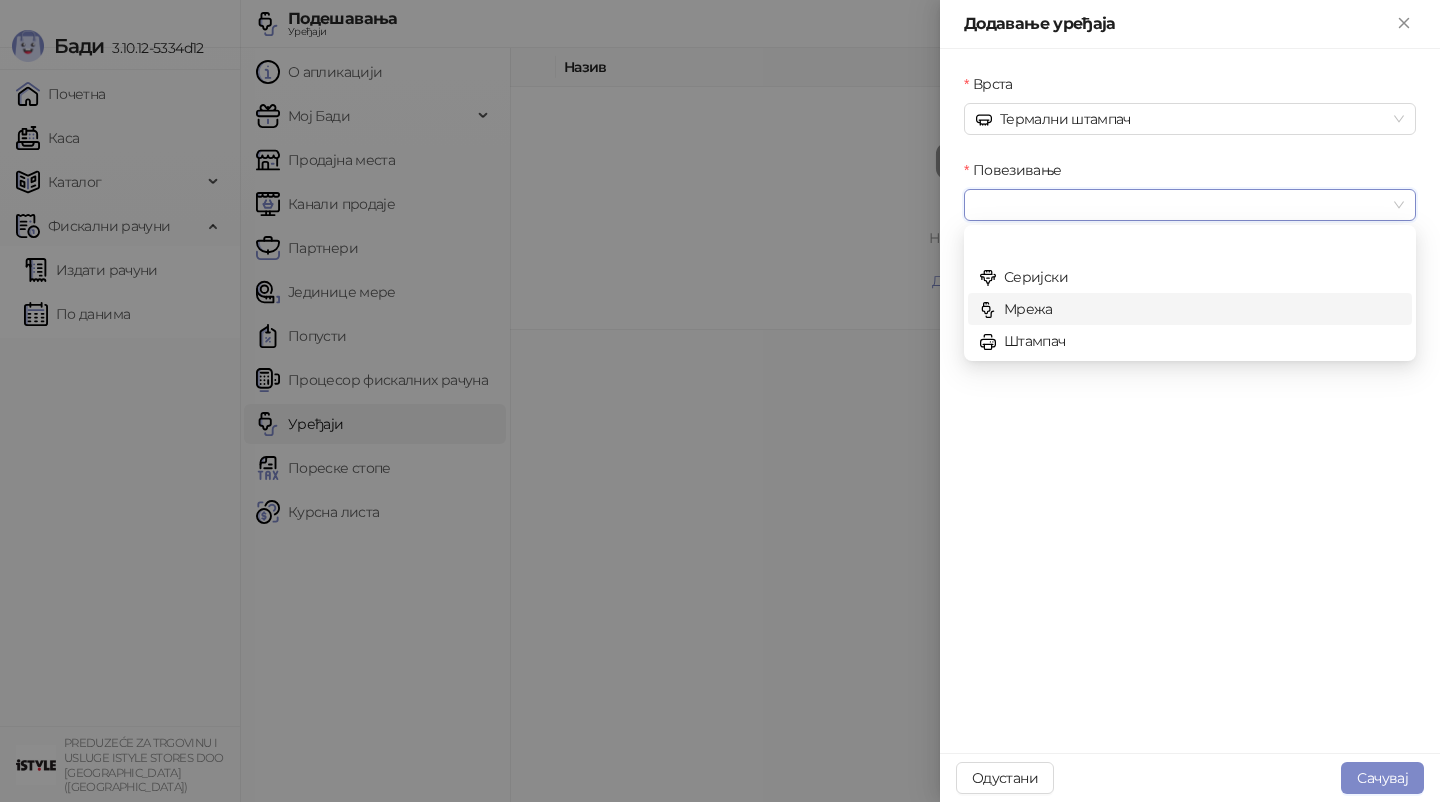 click on "Мрежа" at bounding box center [1190, 309] 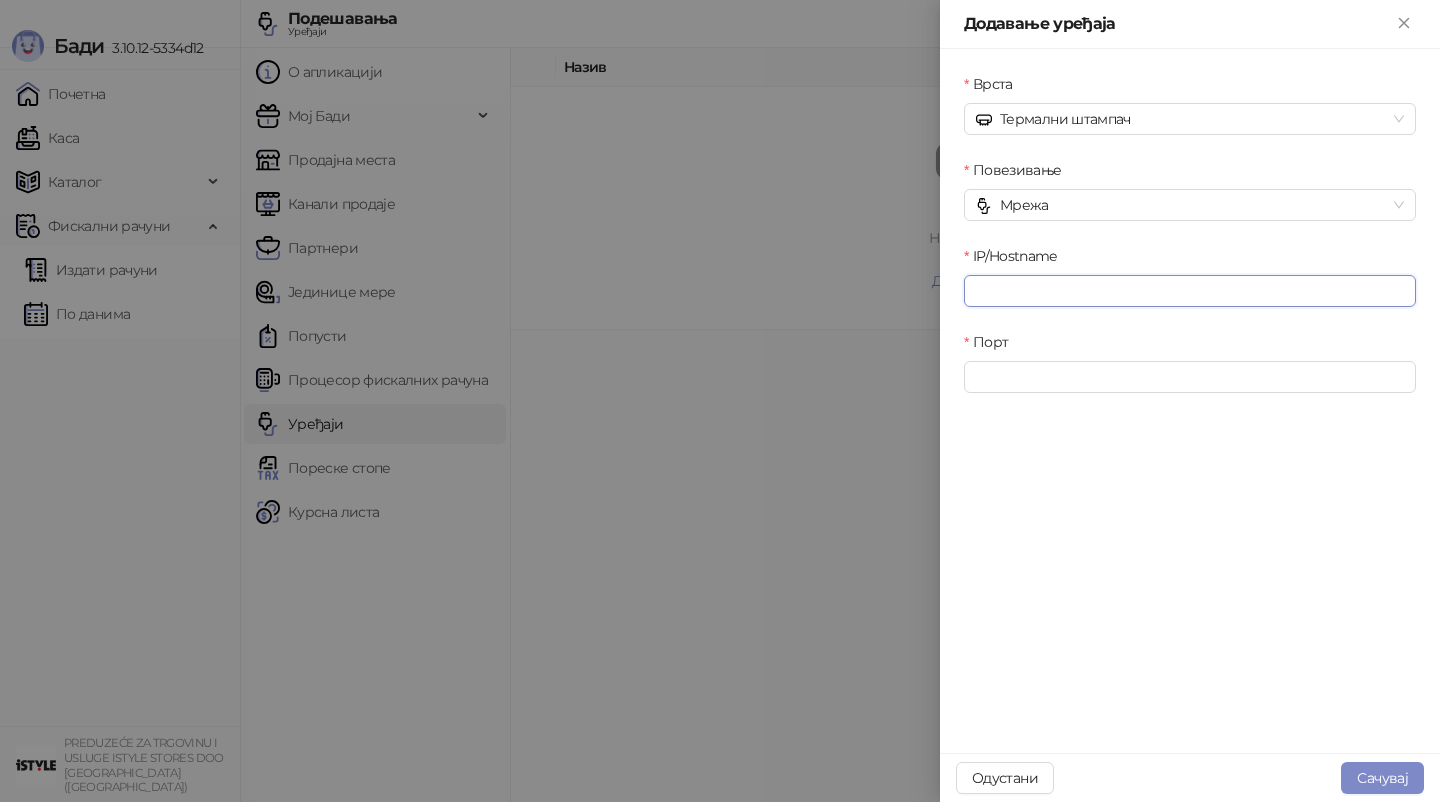 click on "IP/Hostname" at bounding box center [1190, 291] 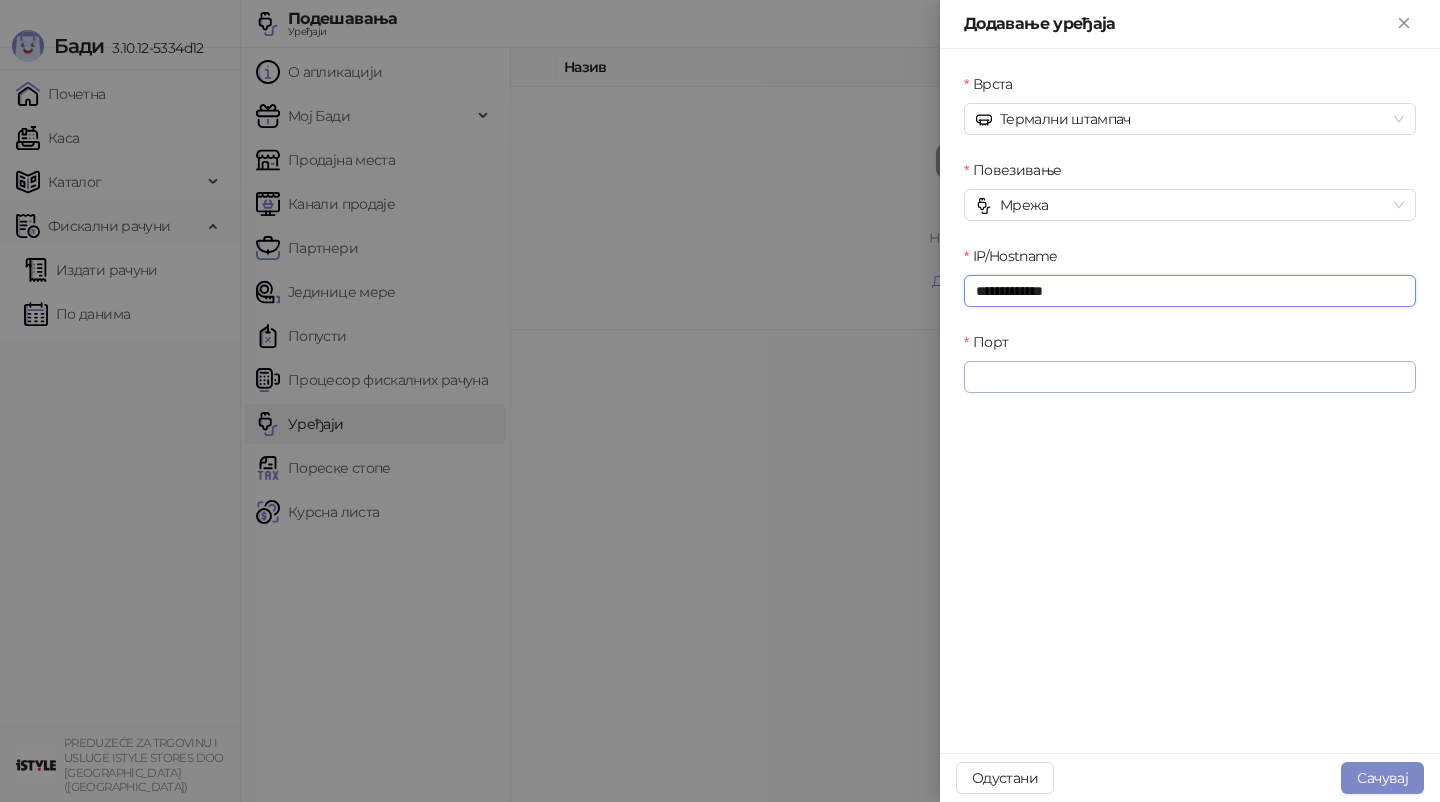 type on "**********" 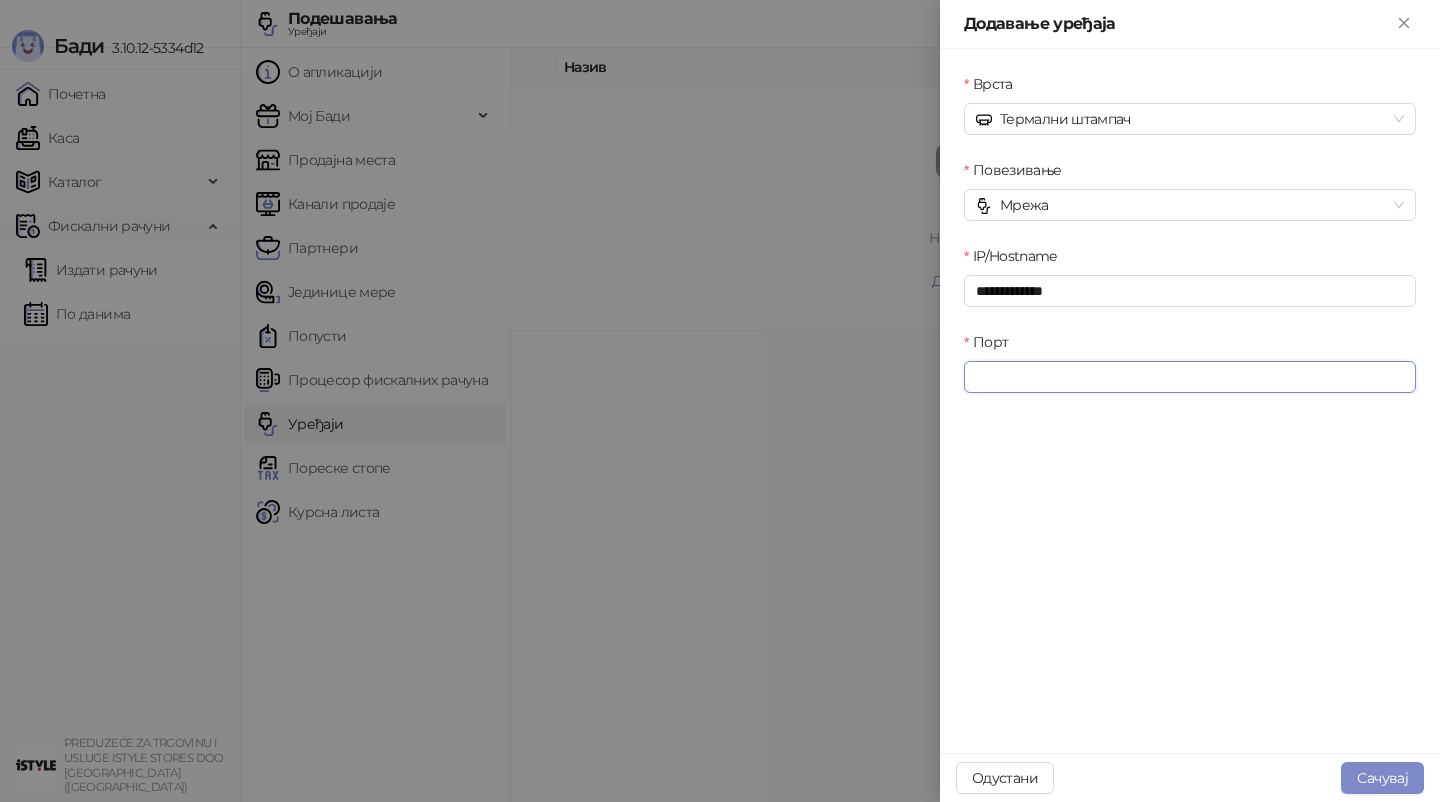 click on "Порт" at bounding box center (1190, 377) 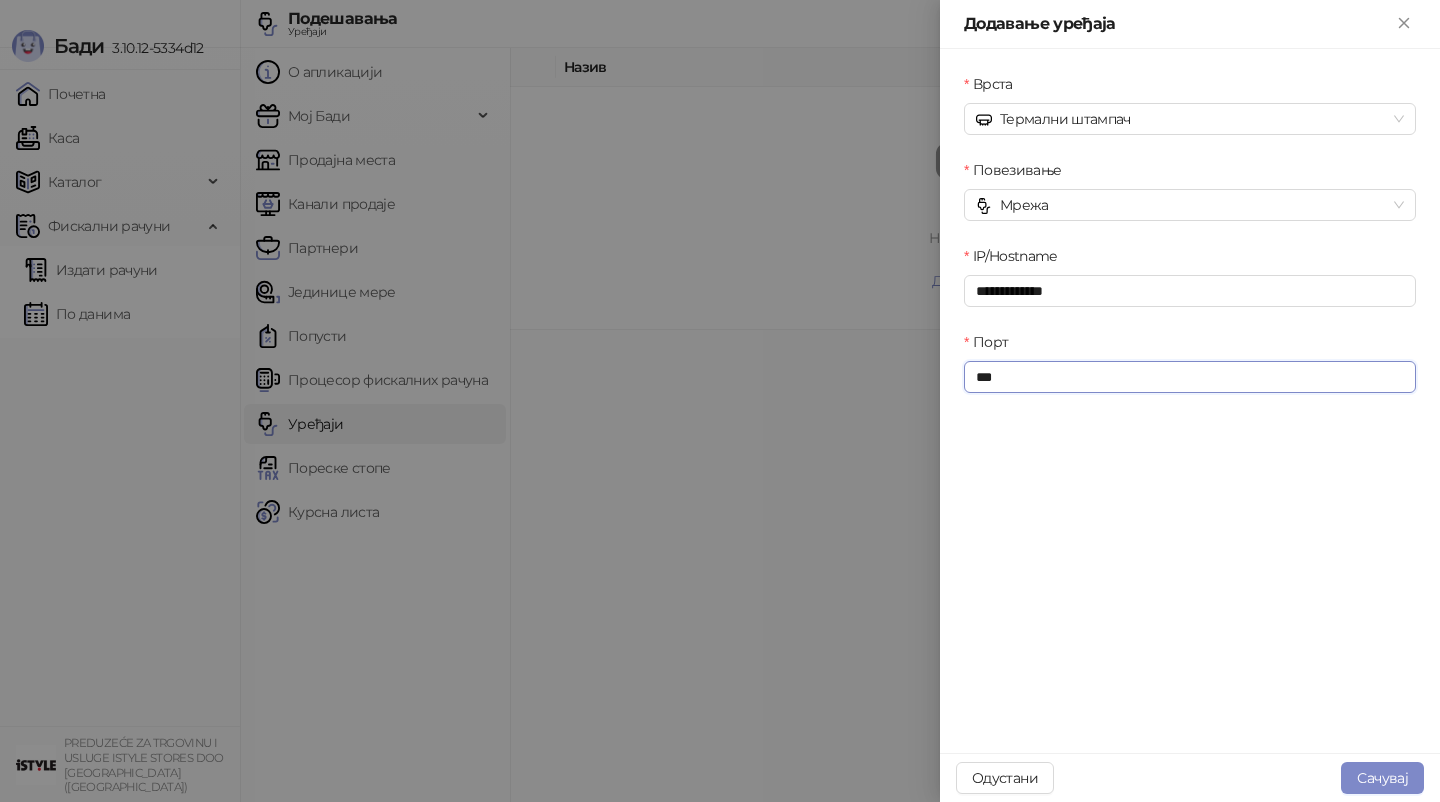 type on "****" 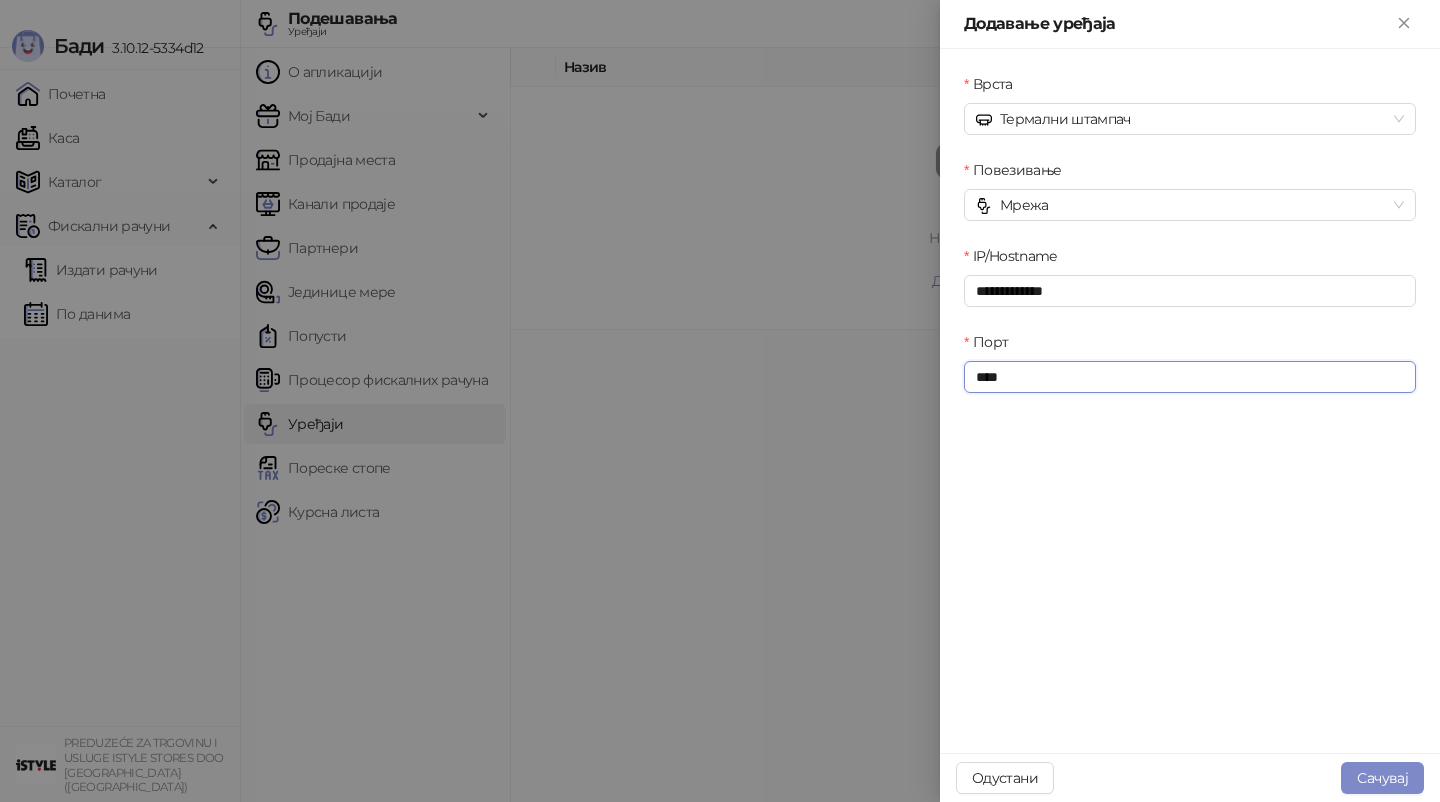 click at bounding box center [0, 0] 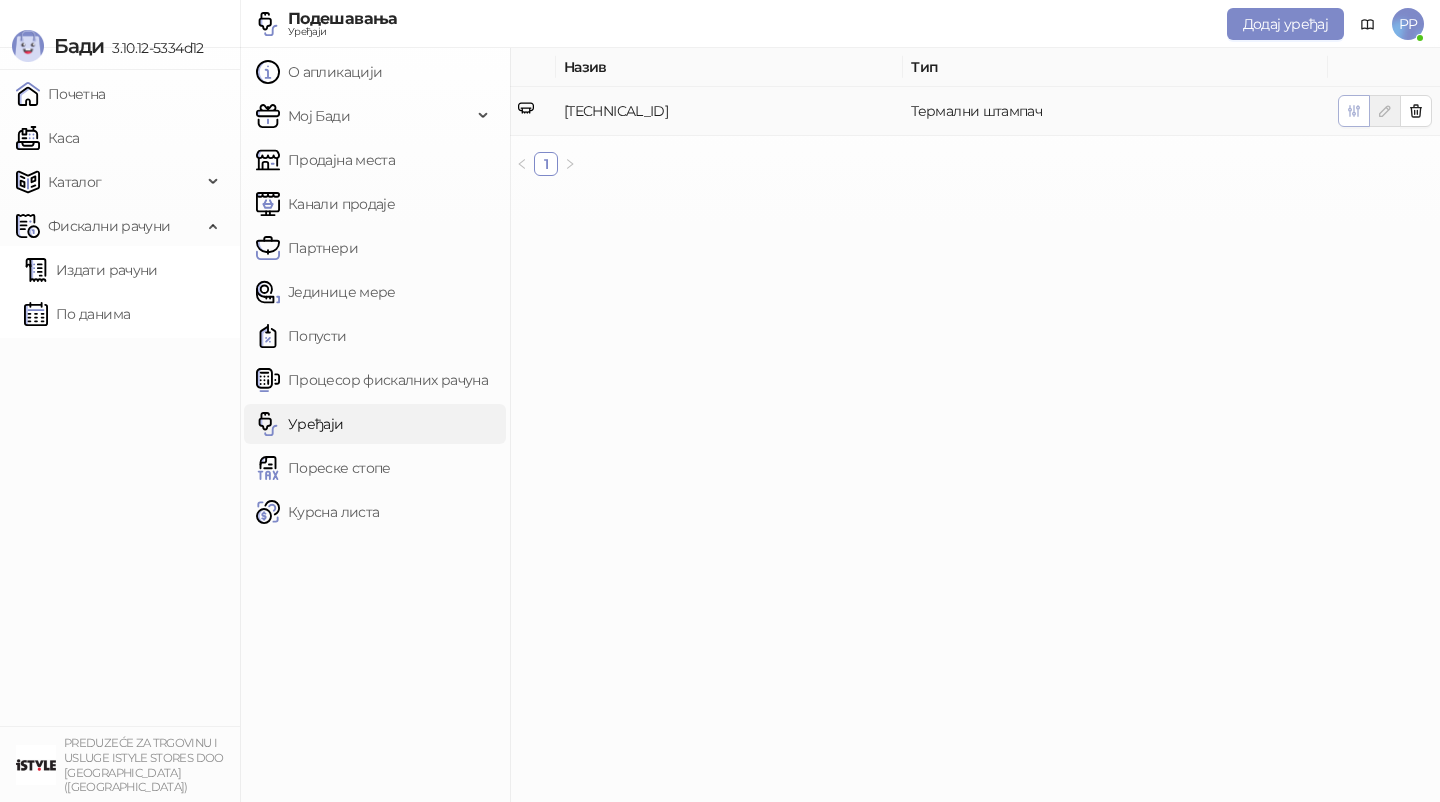 click 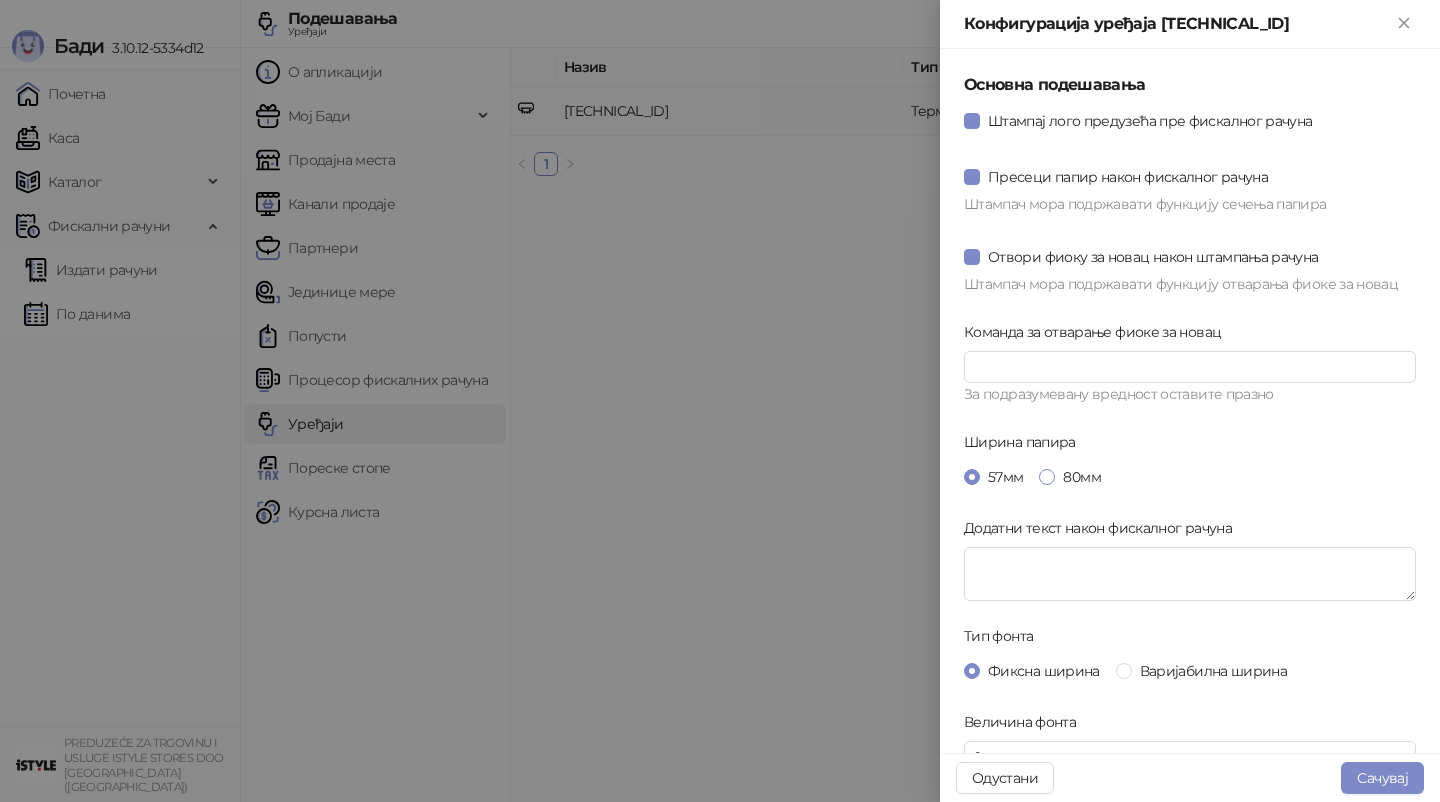 click on "80мм" at bounding box center [1081, 477] 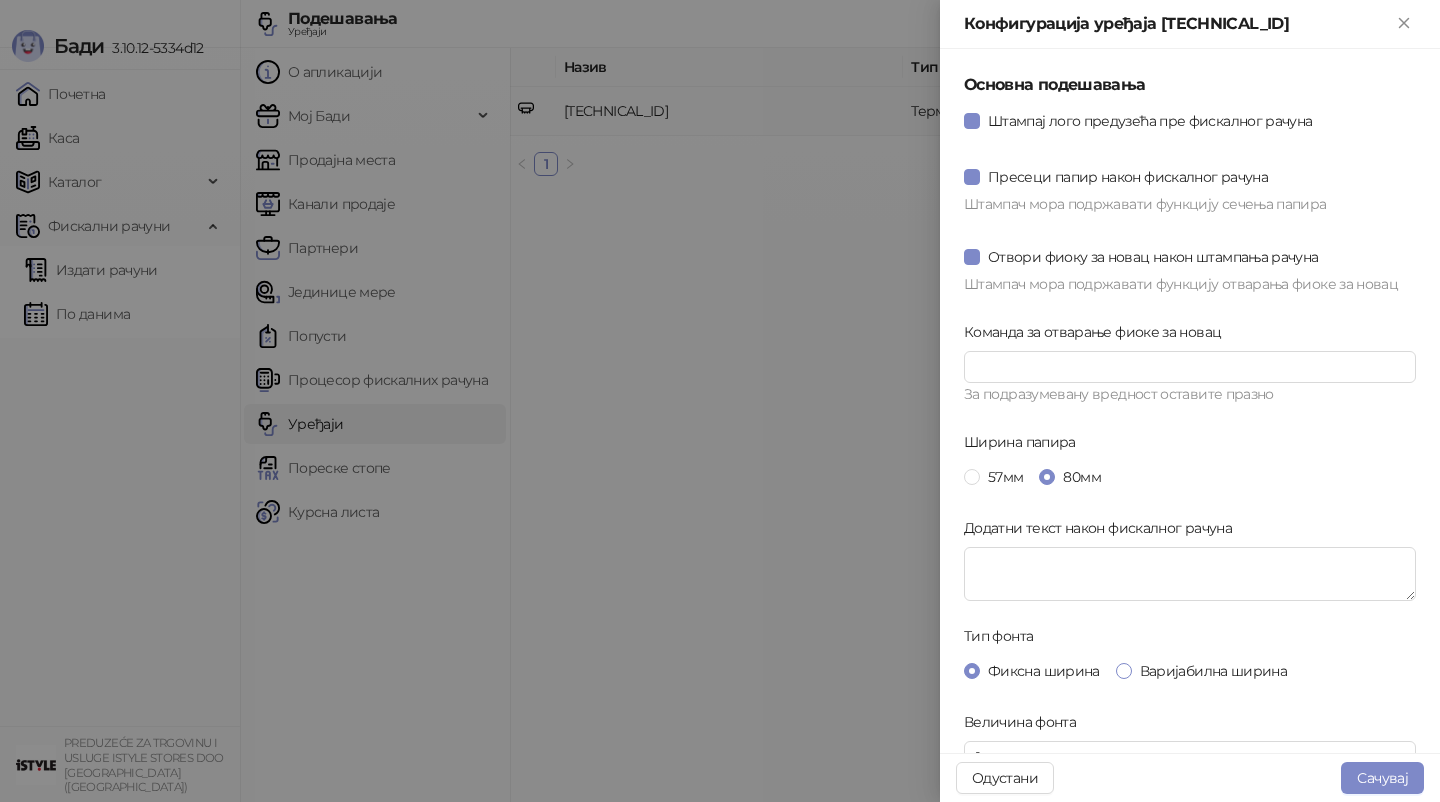 click on "Варијабилна ширина" at bounding box center [1213, 671] 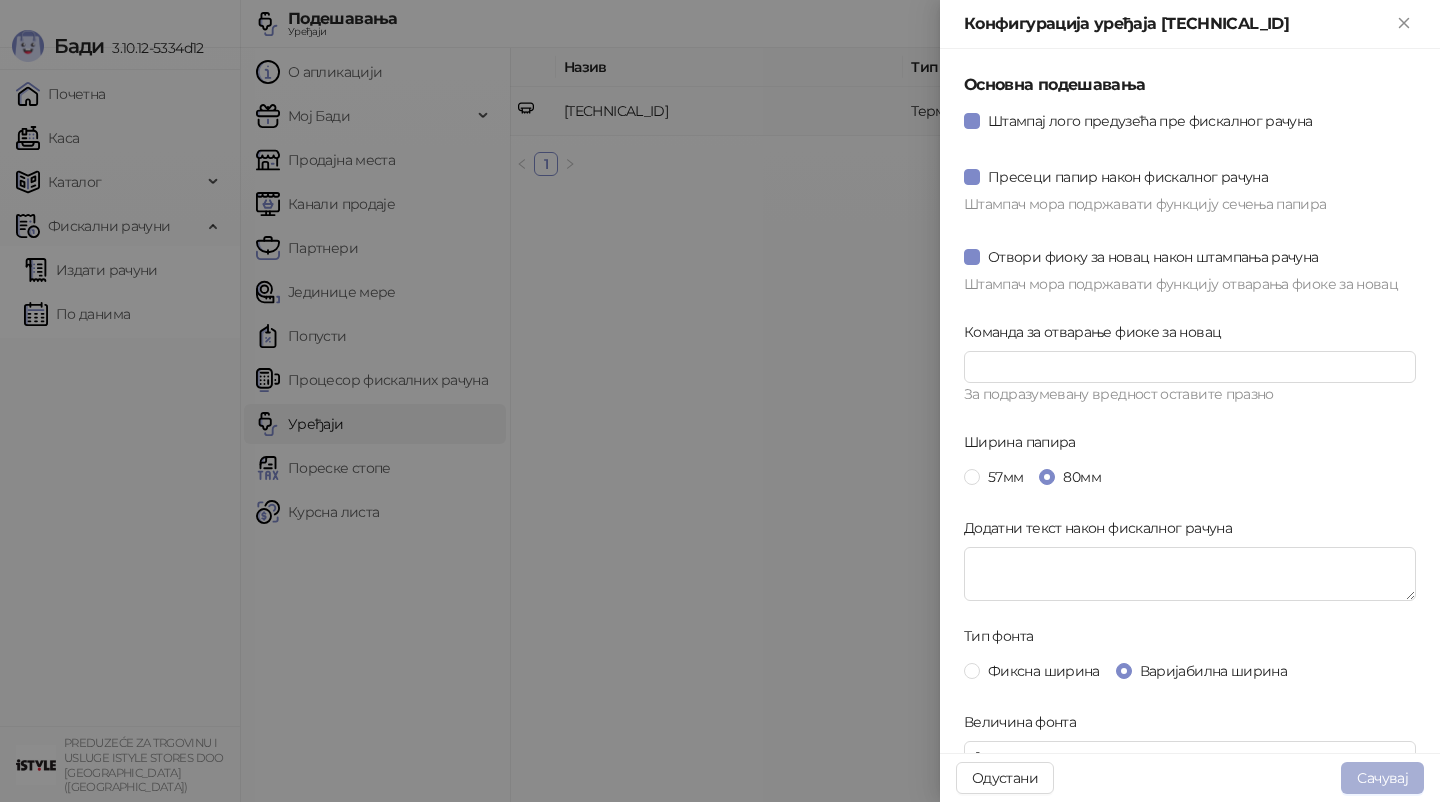 click on "Сачувај" at bounding box center (1382, 778) 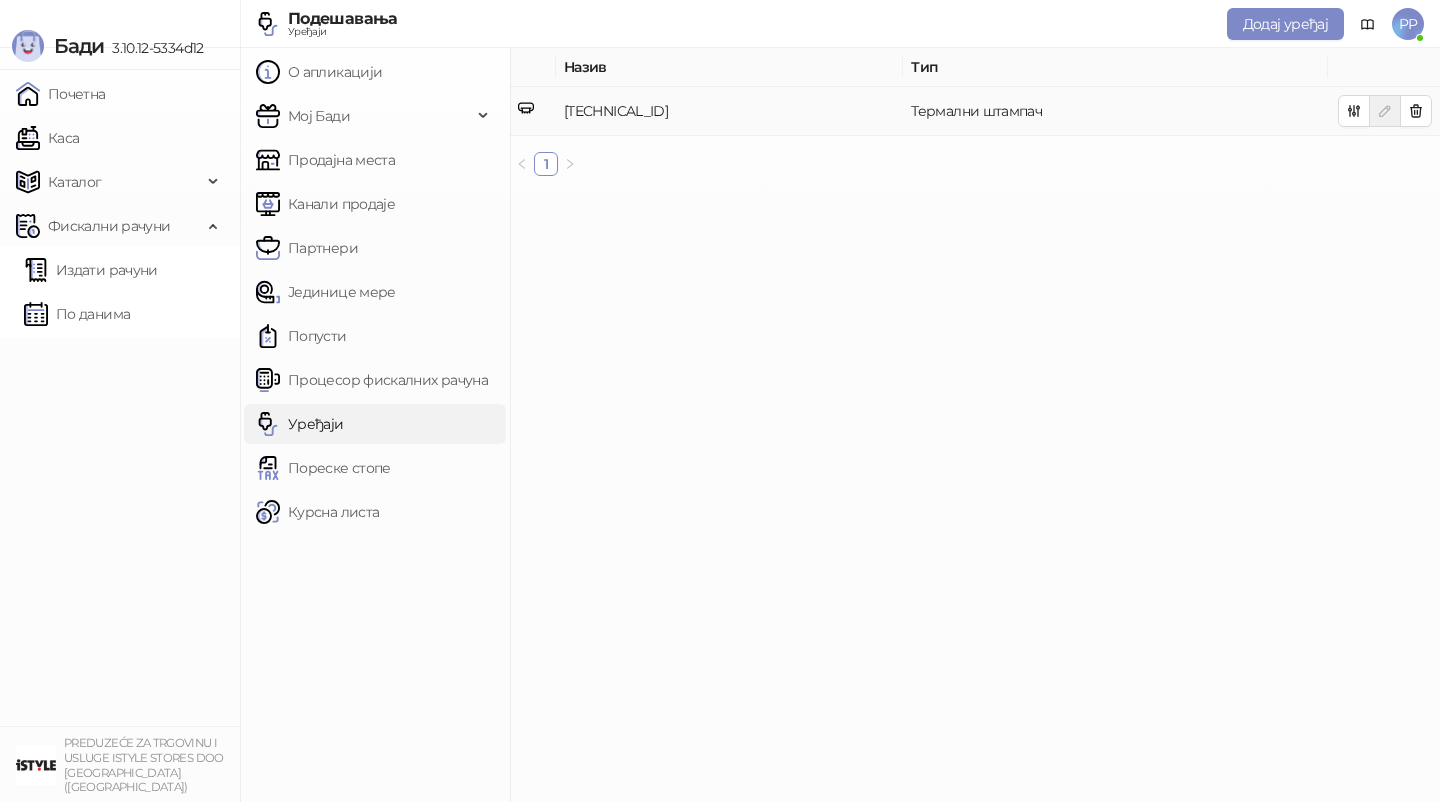 click on "Назив Тип 172.20.252.81:9100 Термални штампач 1" at bounding box center [975, 425] 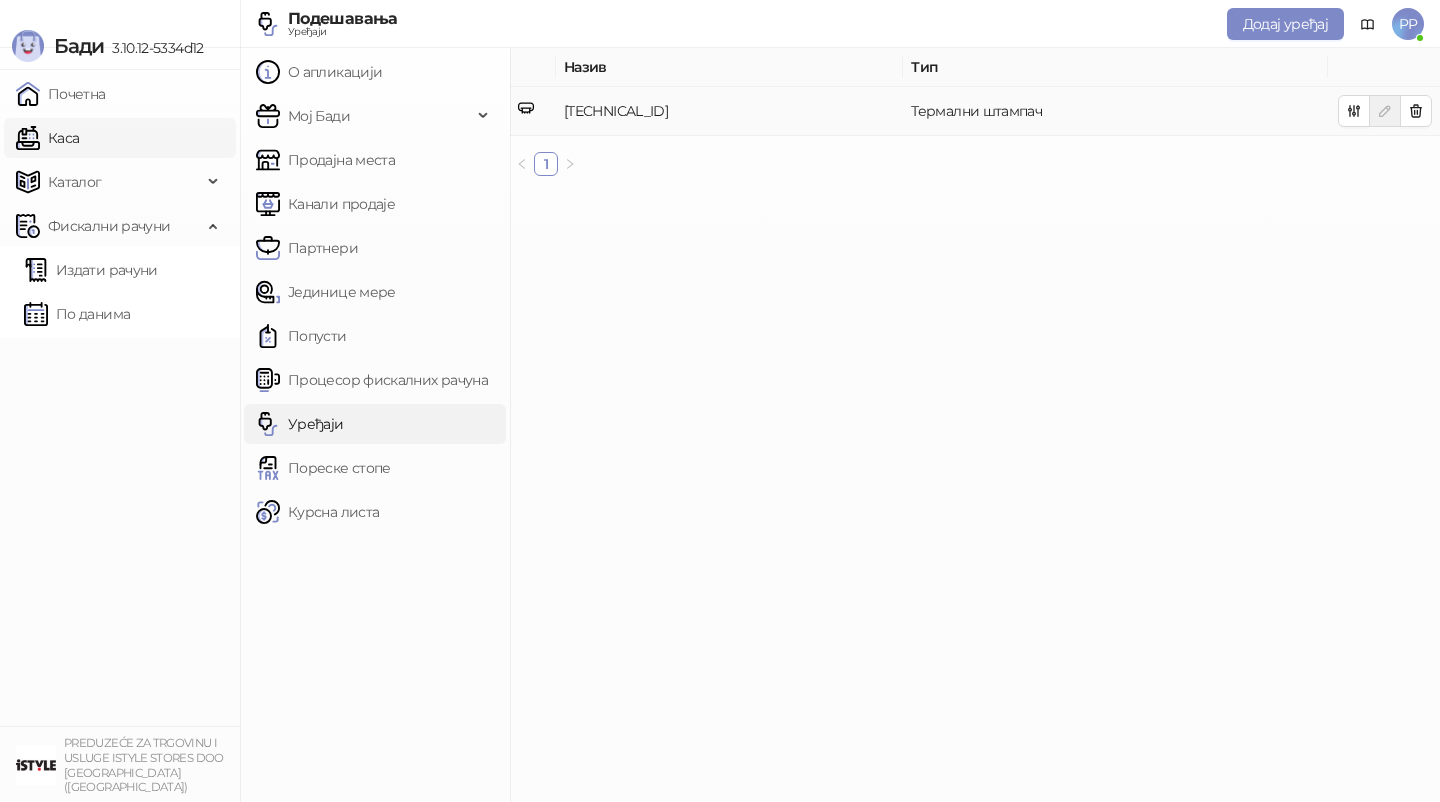 click on "Каса" at bounding box center [47, 138] 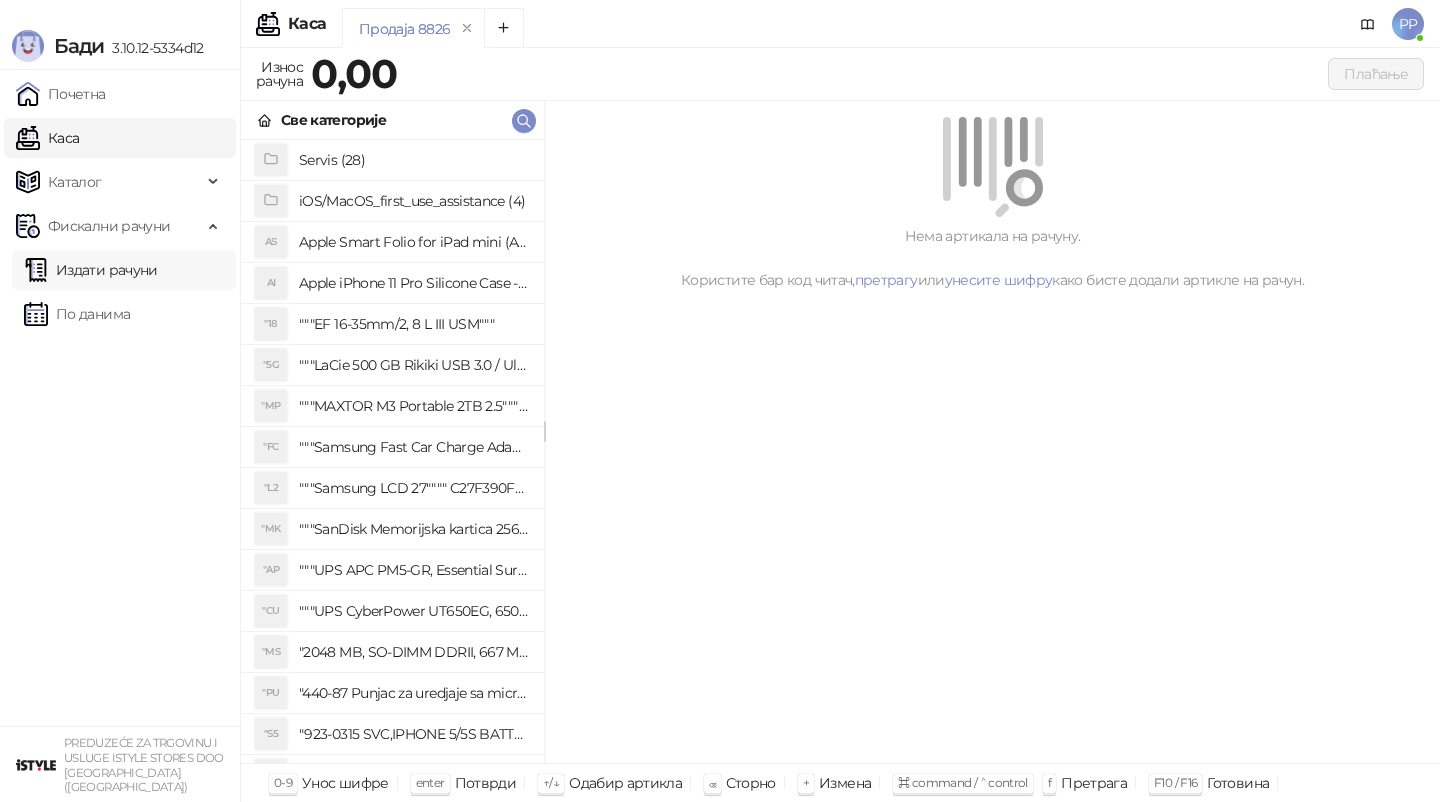 click on "Издати рачуни" at bounding box center (91, 270) 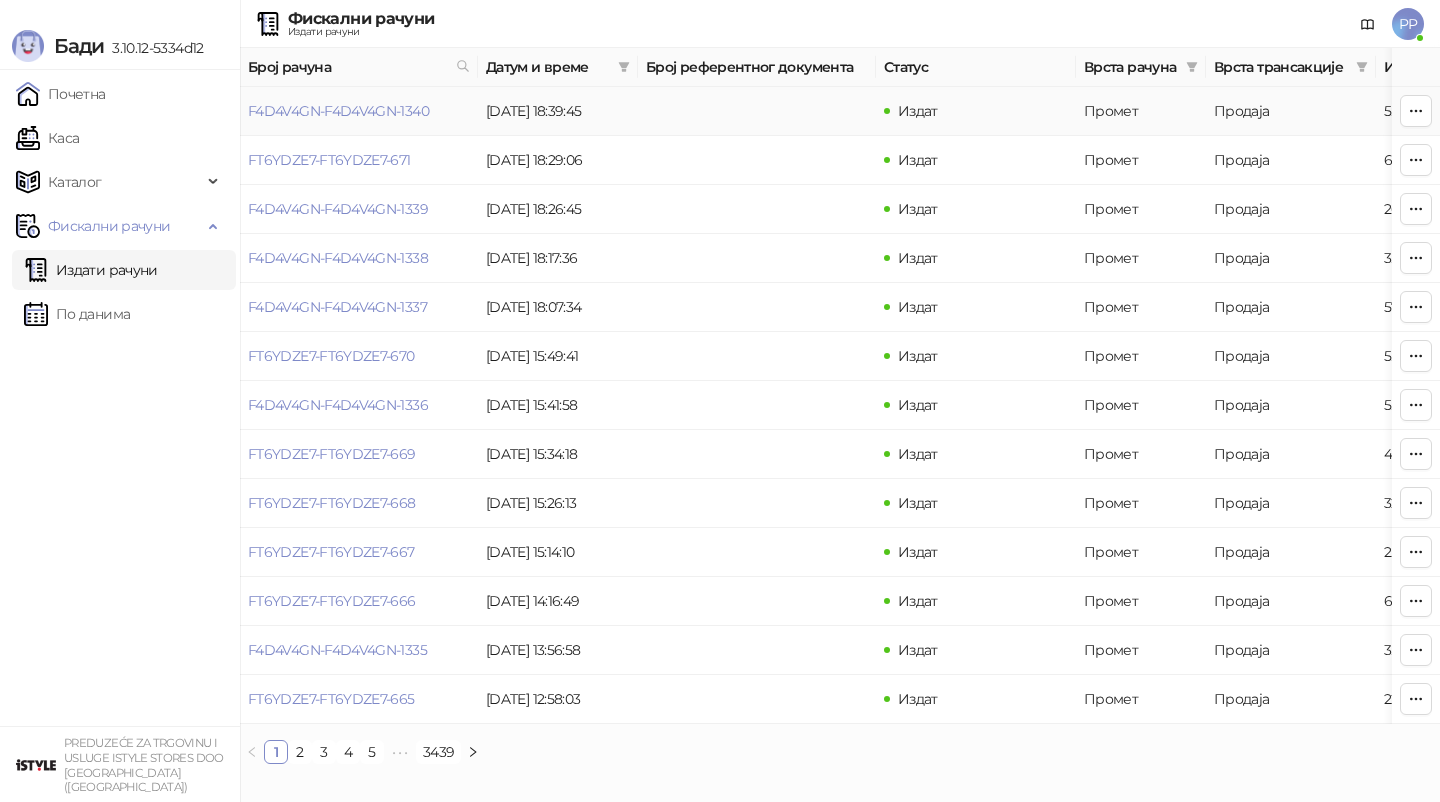click on "F4D4V4GN-F4D4V4GN-1340" at bounding box center (359, 111) 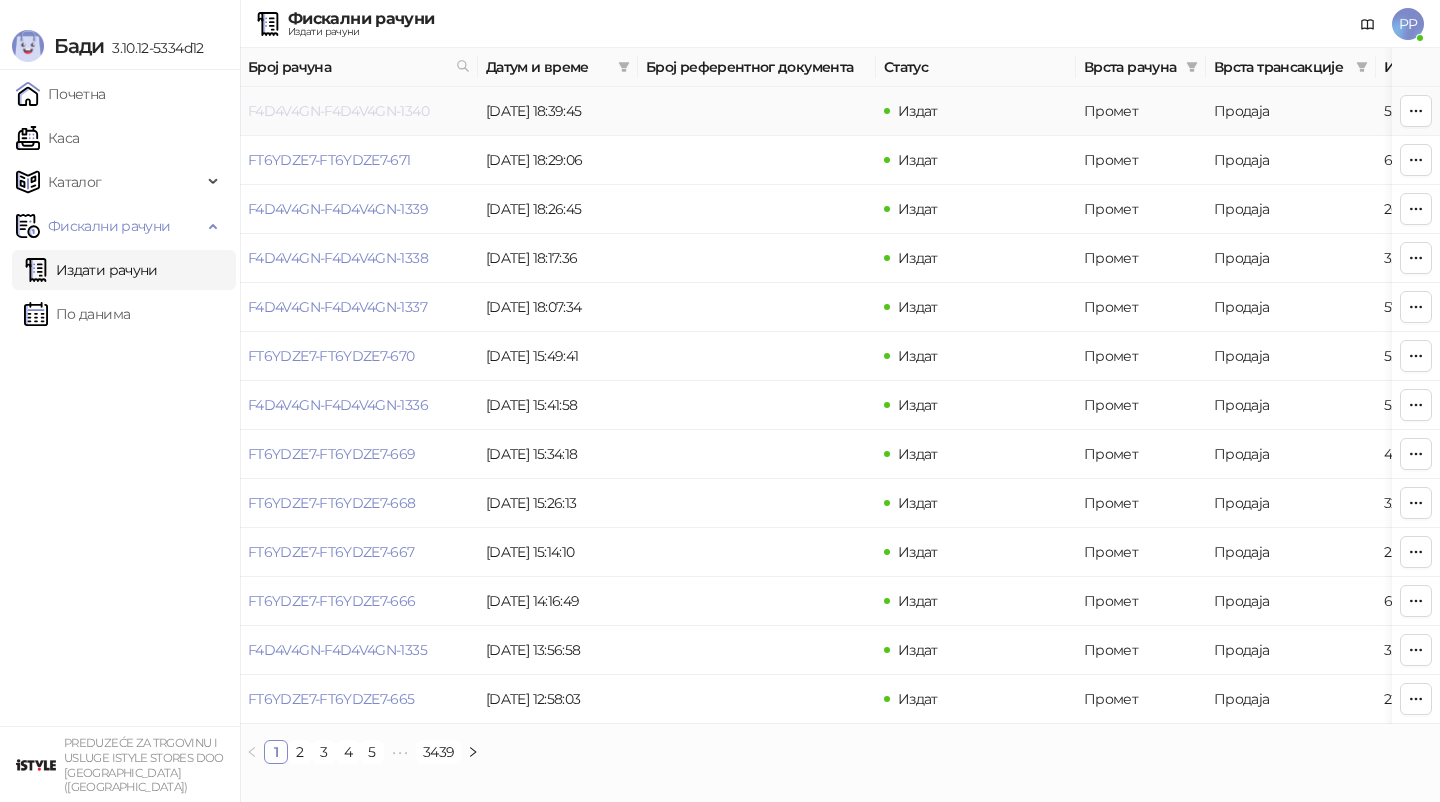 click on "F4D4V4GN-F4D4V4GN-1340" at bounding box center [338, 111] 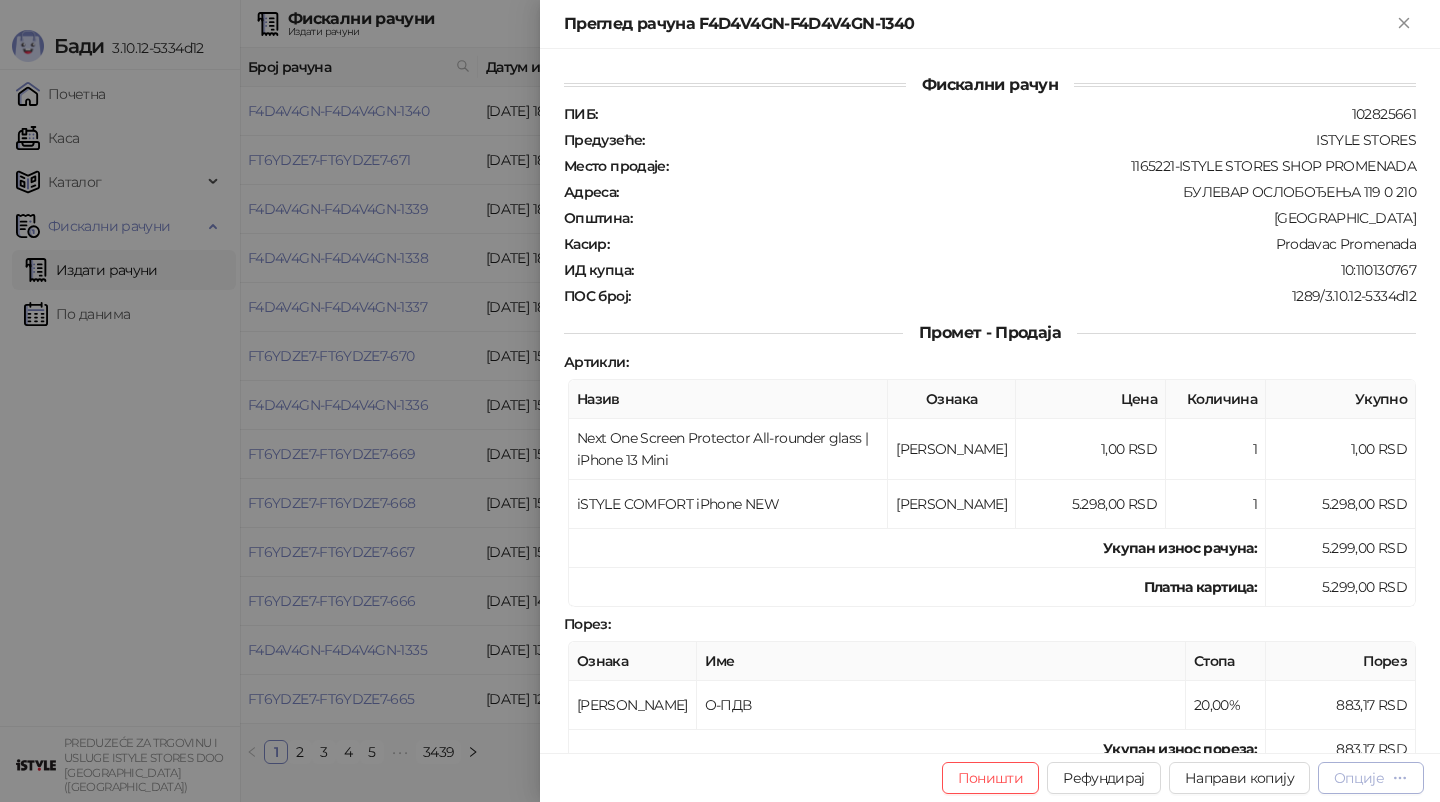 click 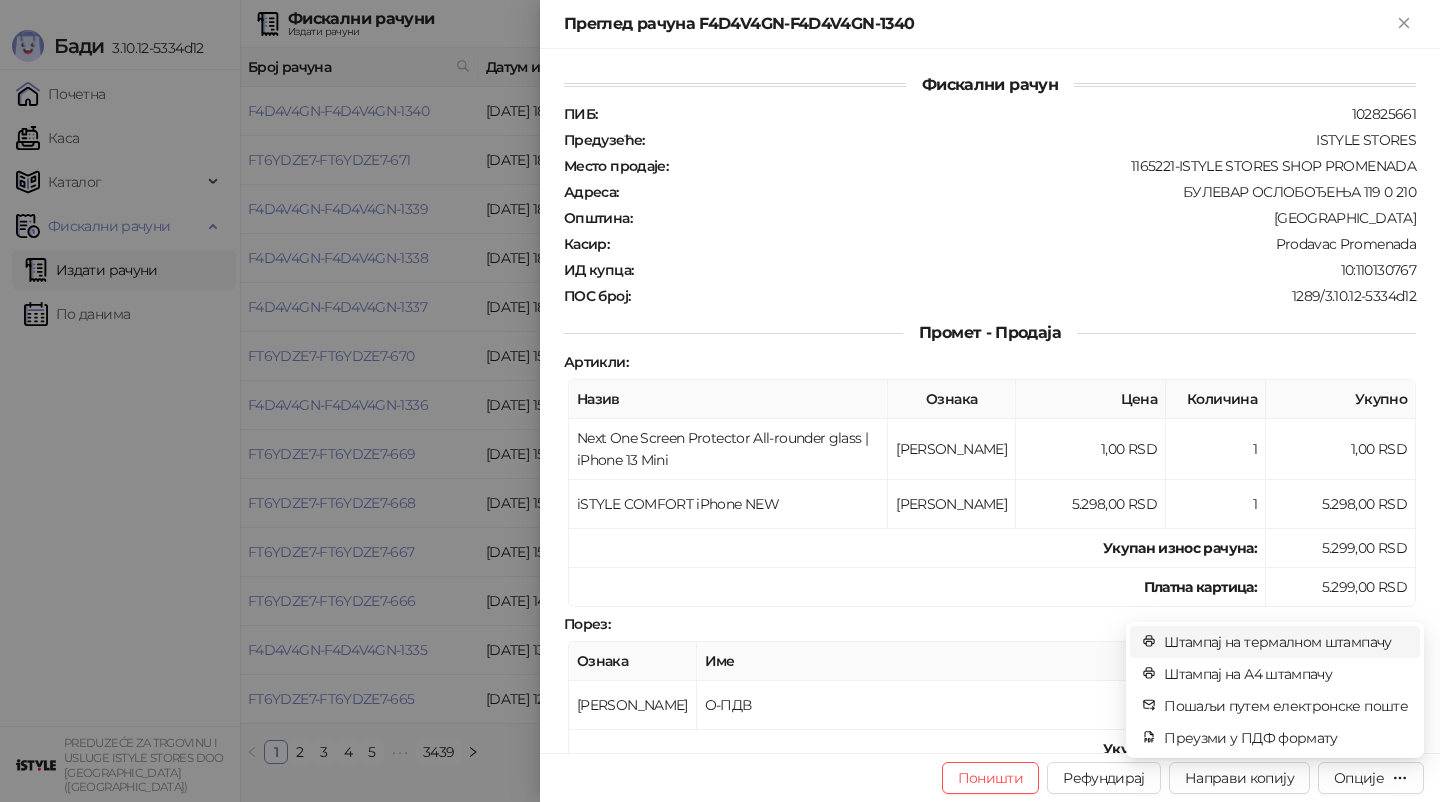 click on "Штампај на термалном штампачу" at bounding box center [1286, 642] 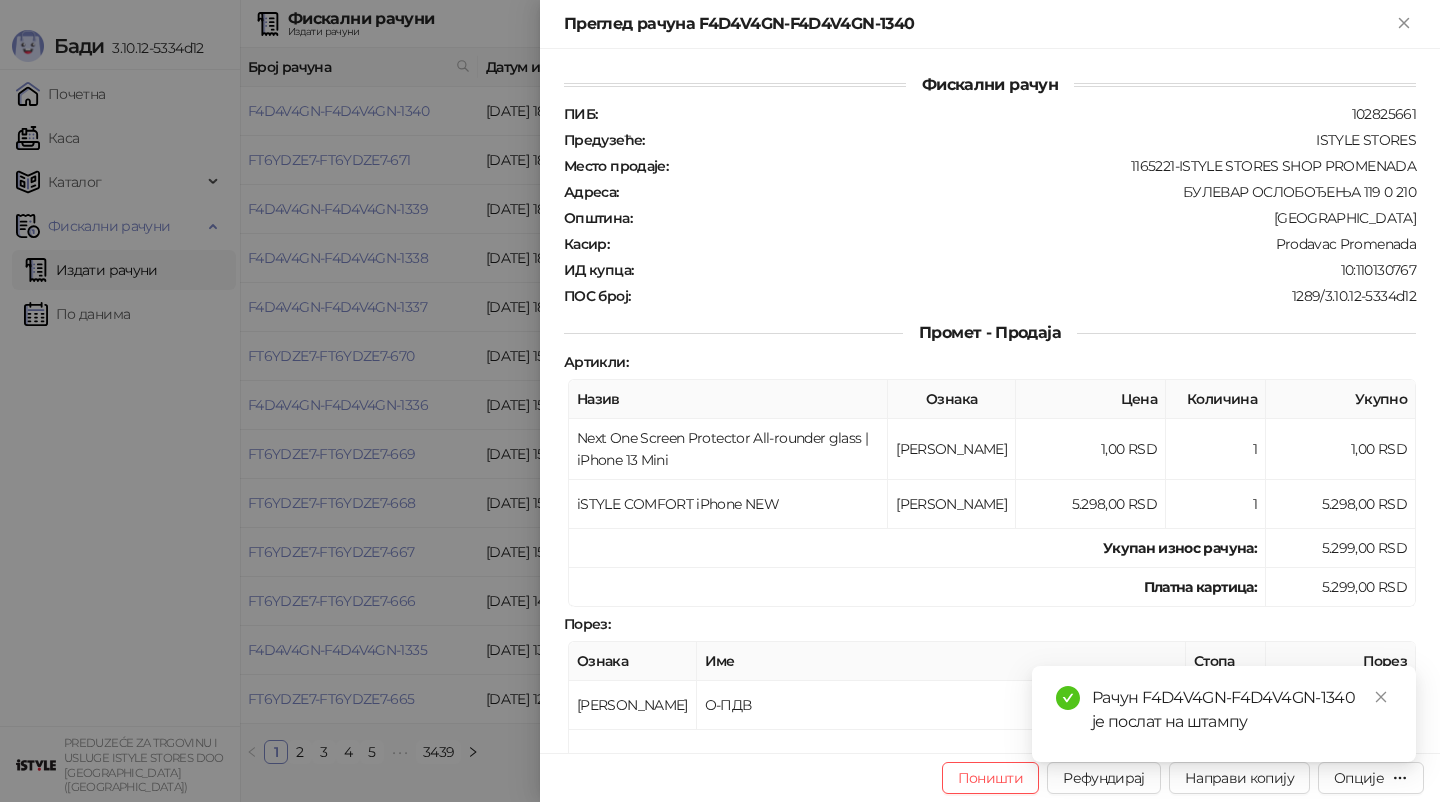 click at bounding box center [720, 401] 